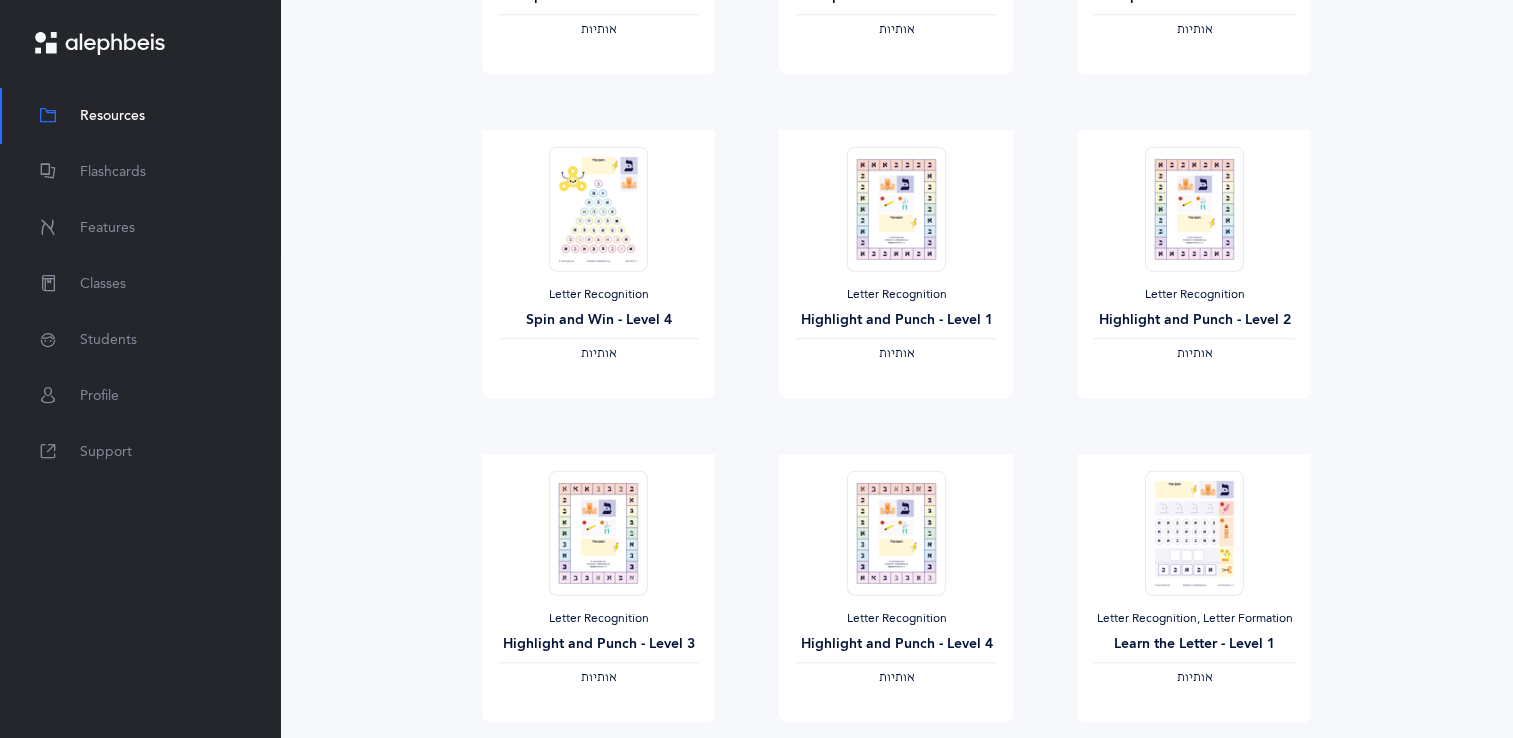 scroll, scrollTop: 1778, scrollLeft: 0, axis: vertical 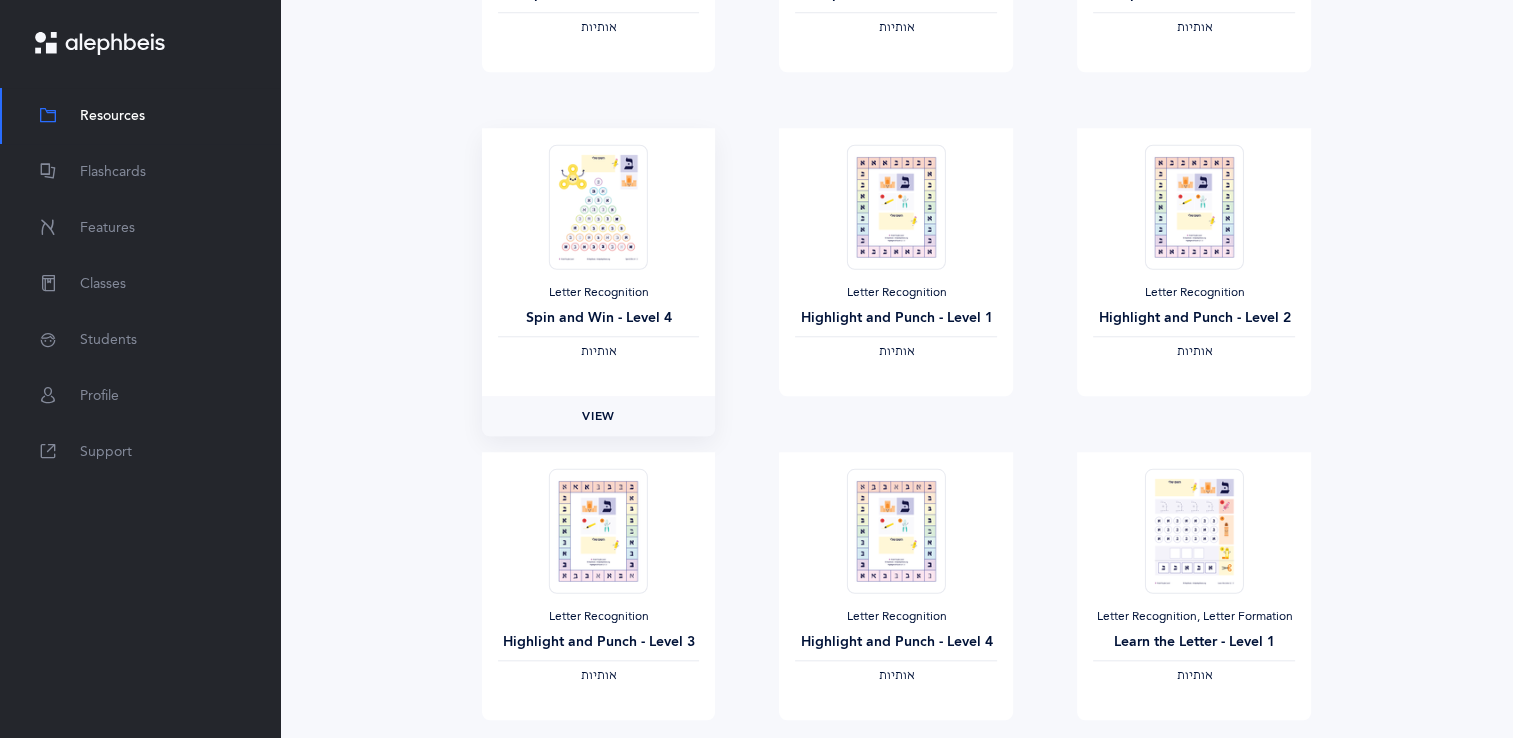 click on "View" at bounding box center [598, 416] 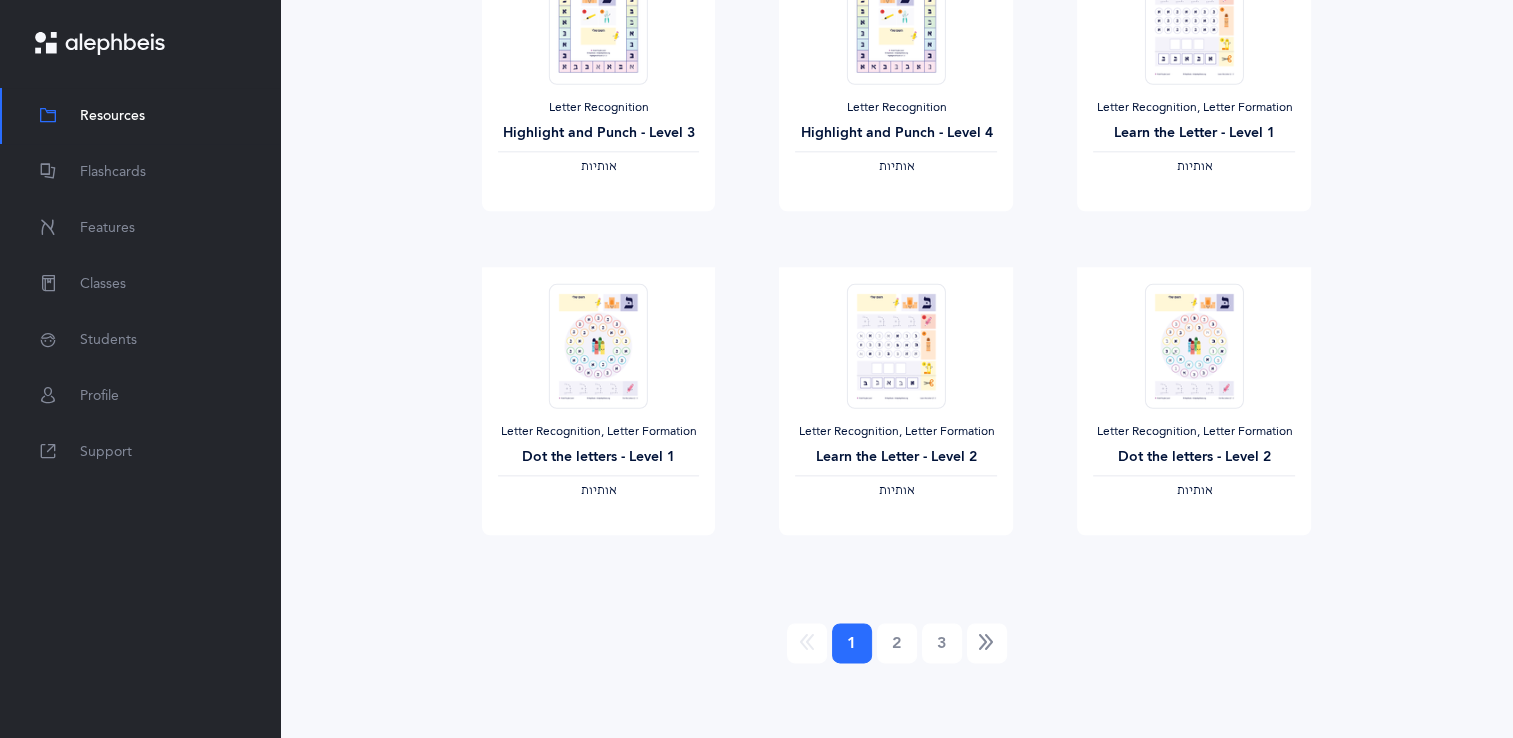 scroll, scrollTop: 2291, scrollLeft: 0, axis: vertical 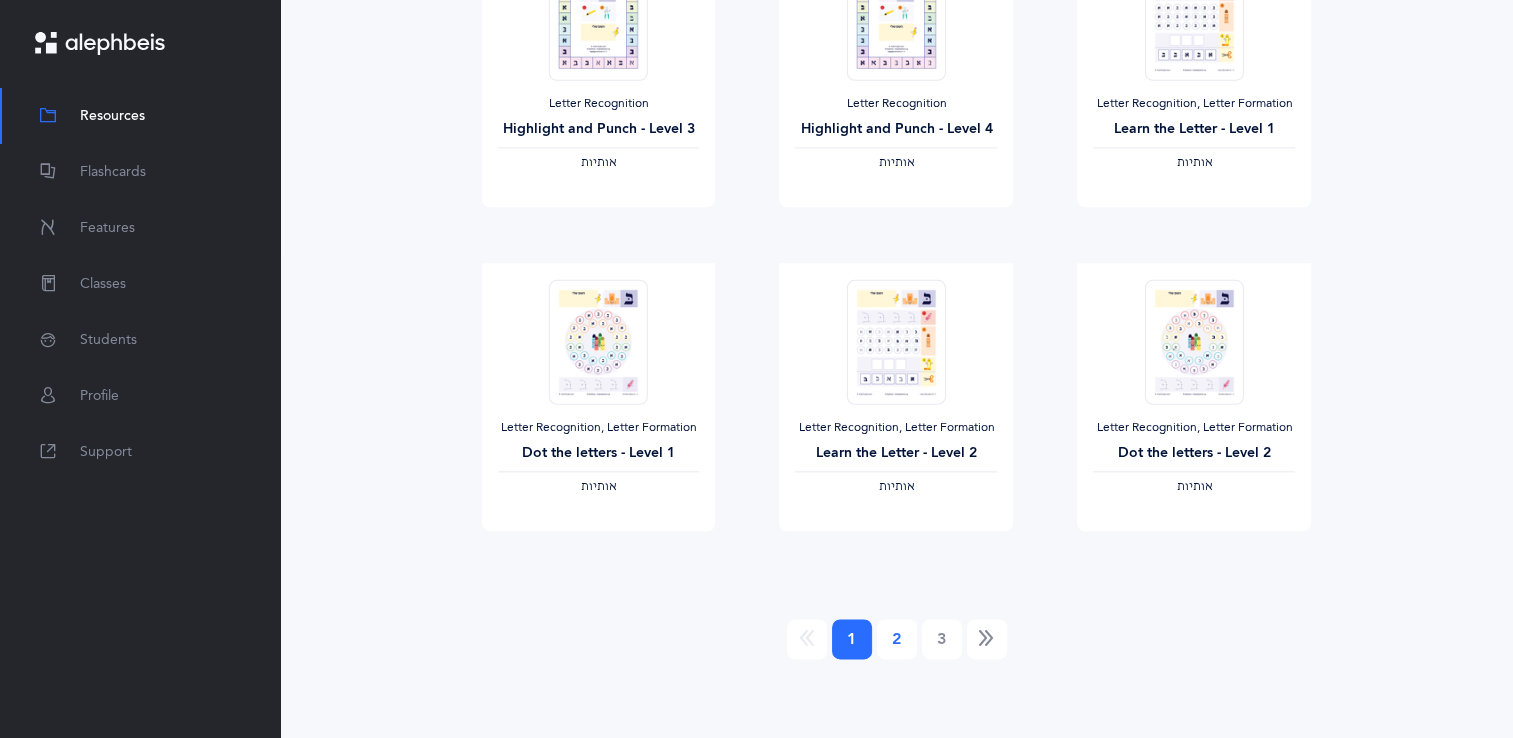 click on "2" at bounding box center (852, 639) 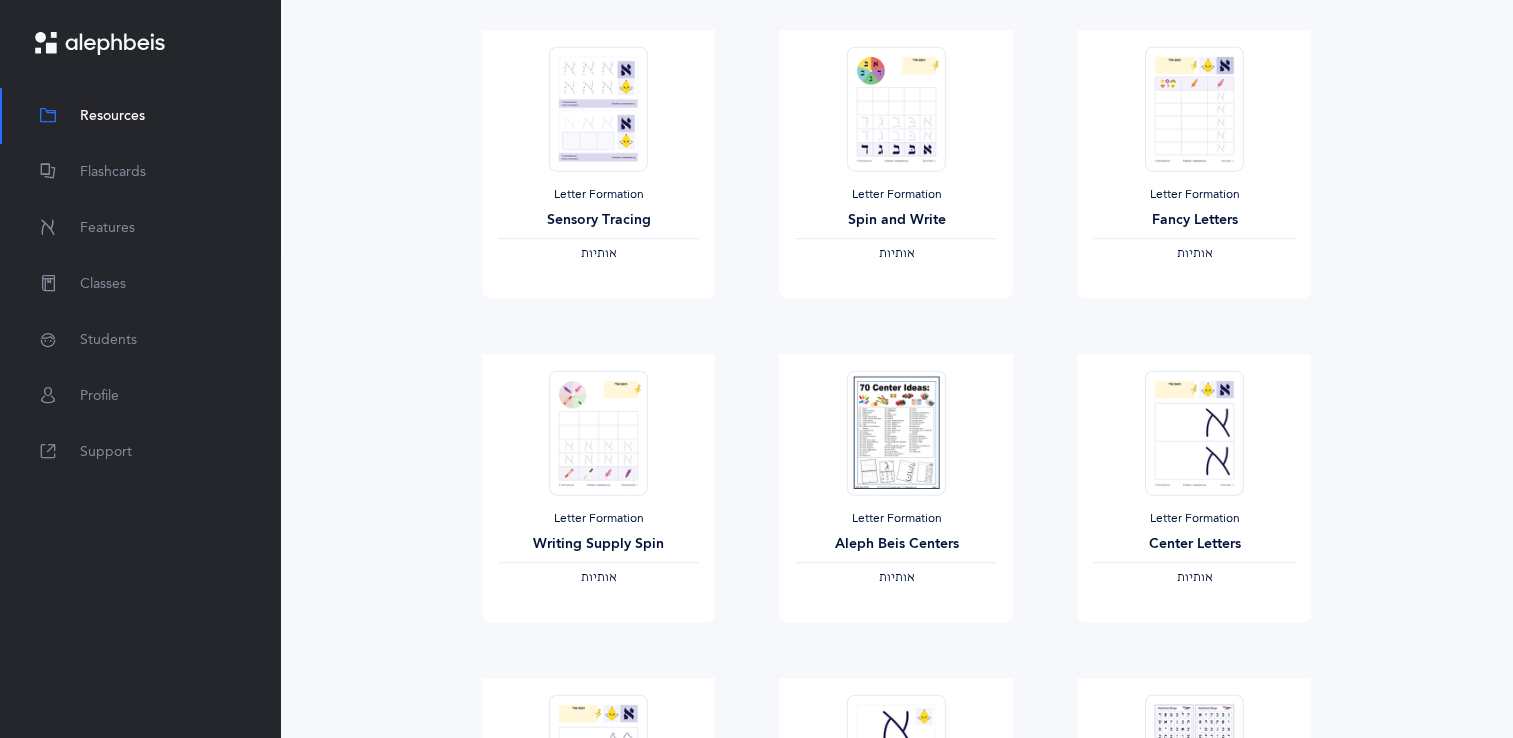 scroll, scrollTop: 1348, scrollLeft: 0, axis: vertical 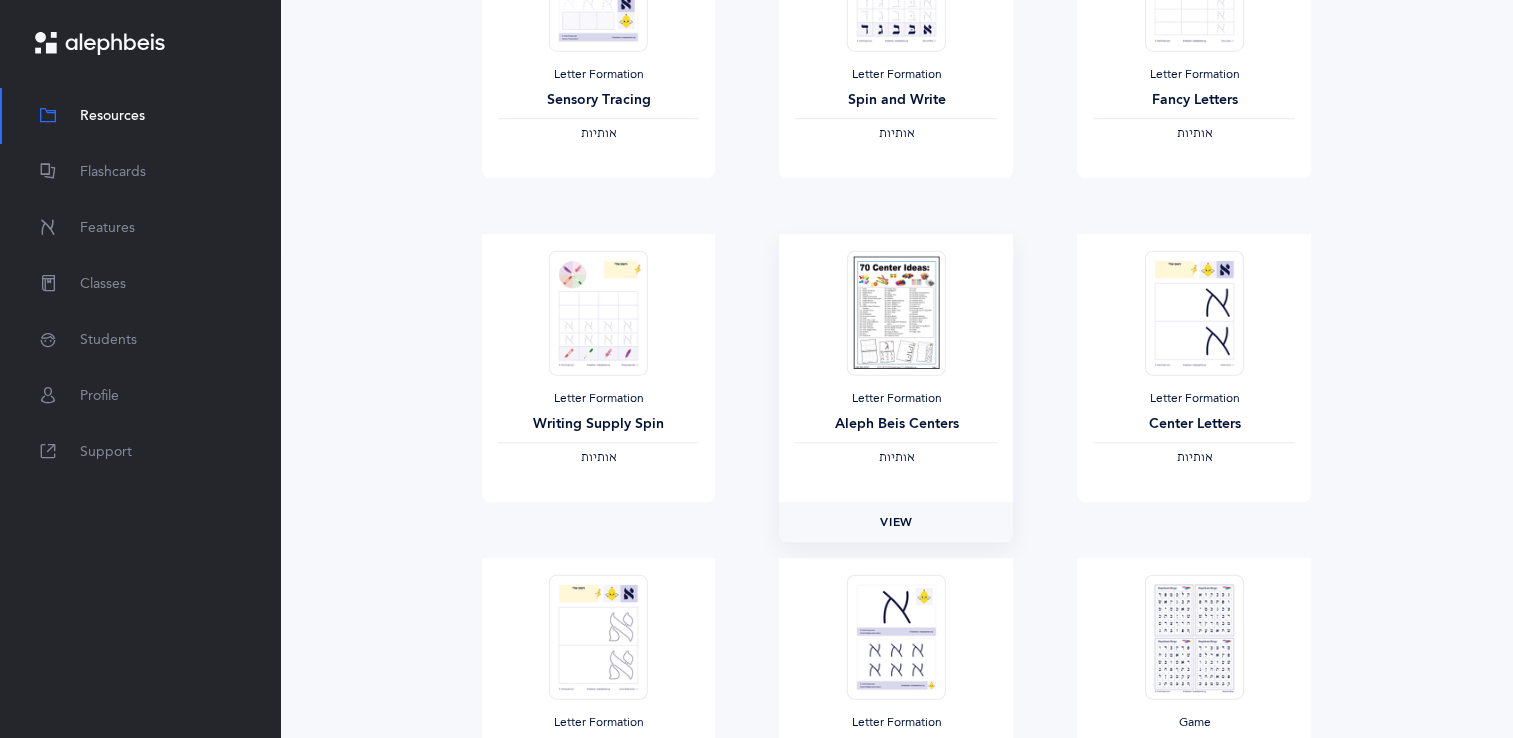 click on "View" at bounding box center [896, 522] 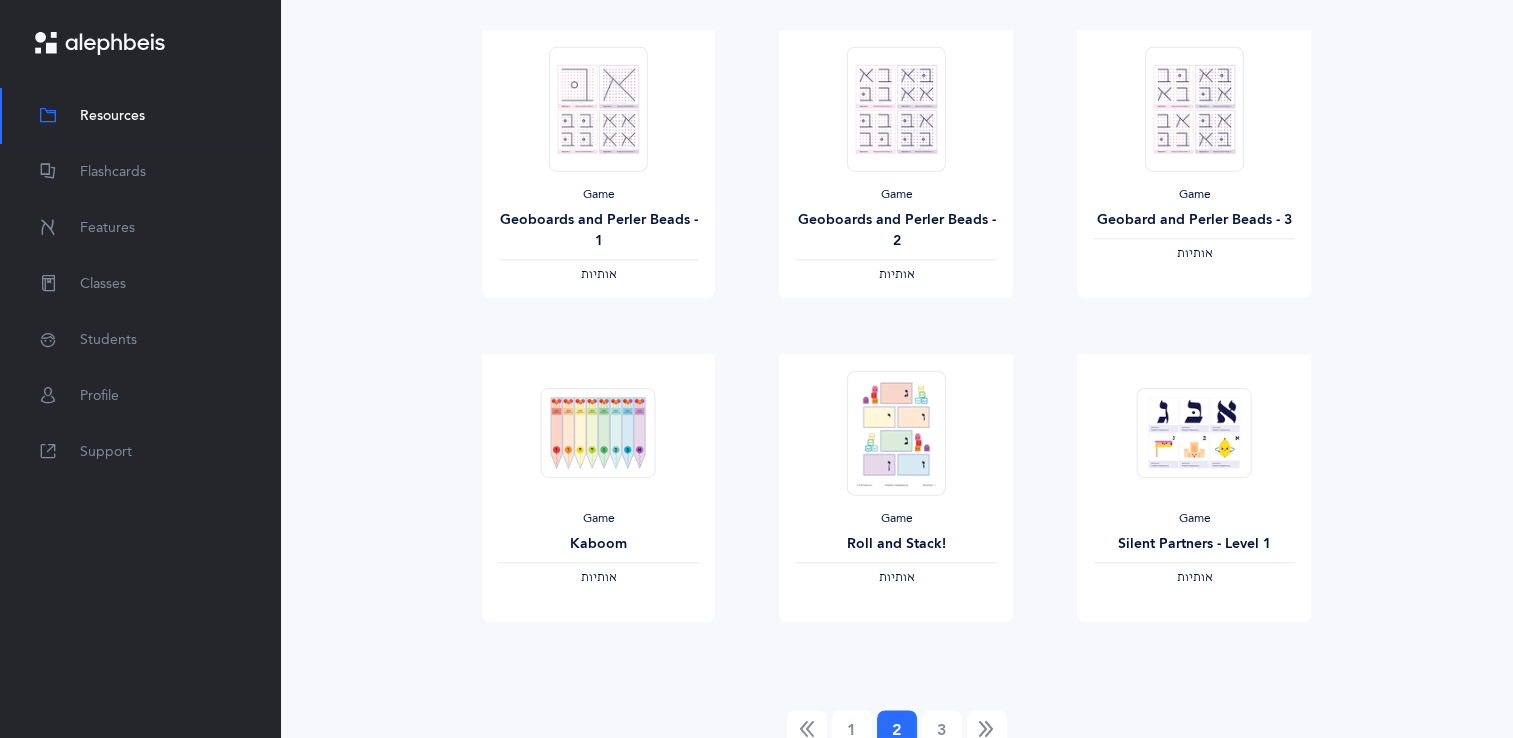 scroll, scrollTop: 2291, scrollLeft: 0, axis: vertical 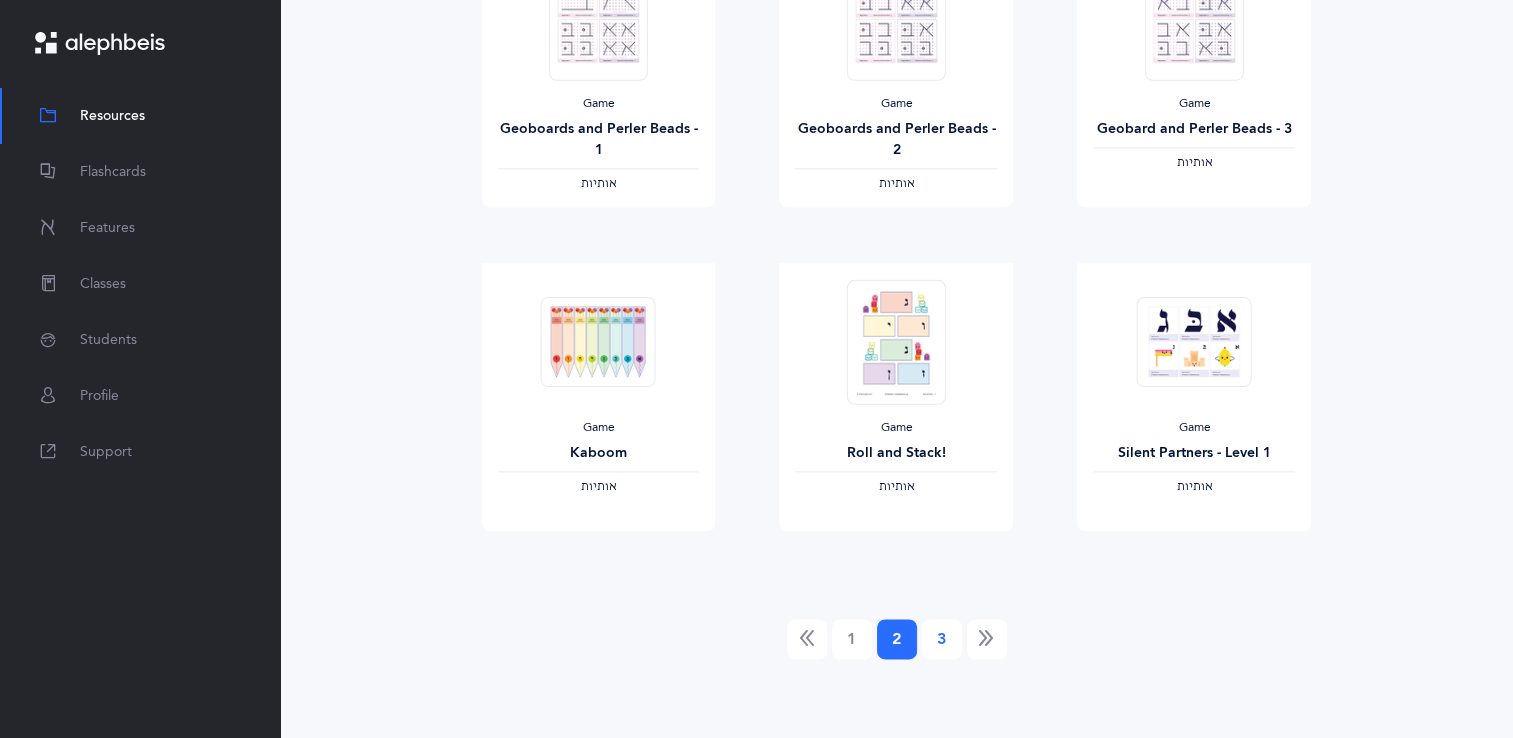 click on "3" at bounding box center [852, 639] 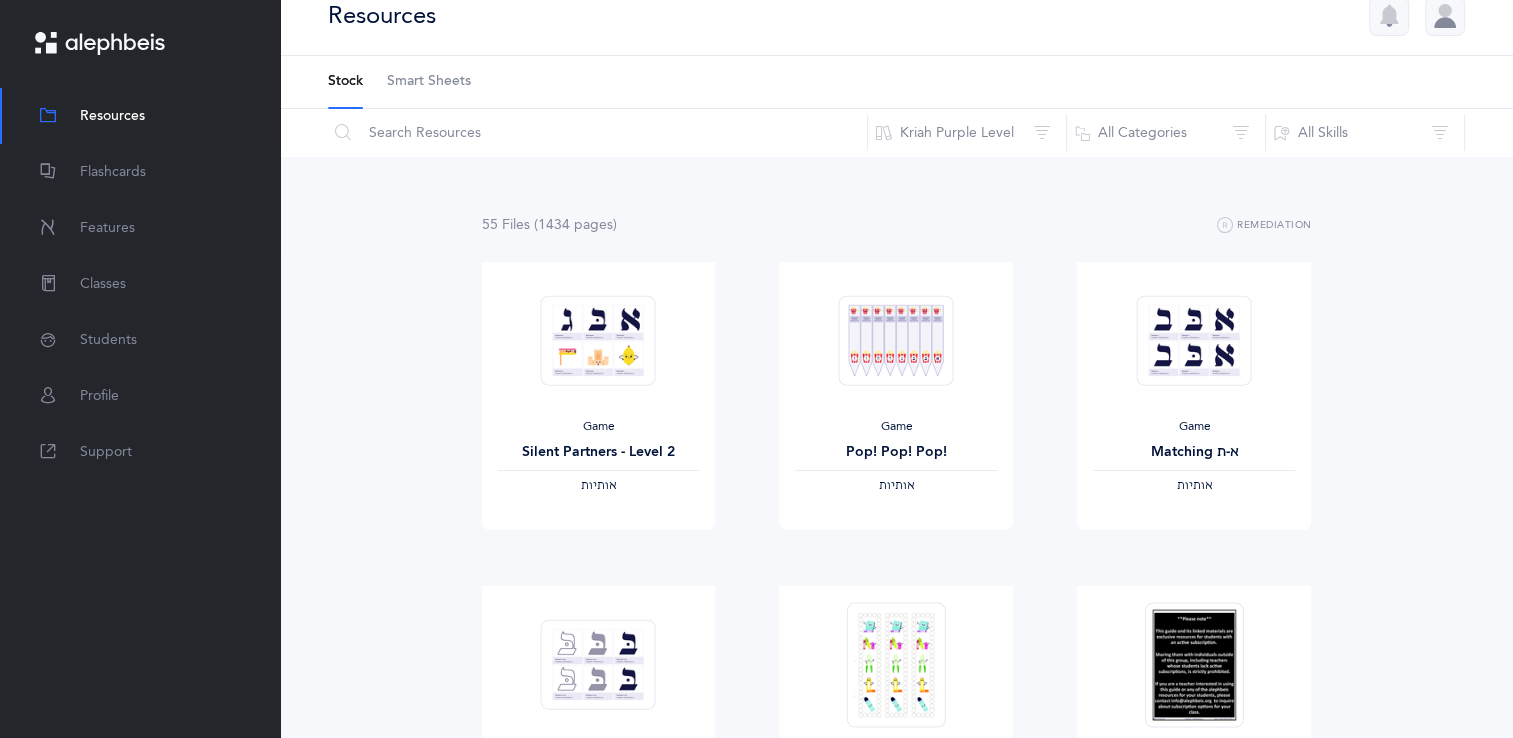scroll, scrollTop: 19, scrollLeft: 0, axis: vertical 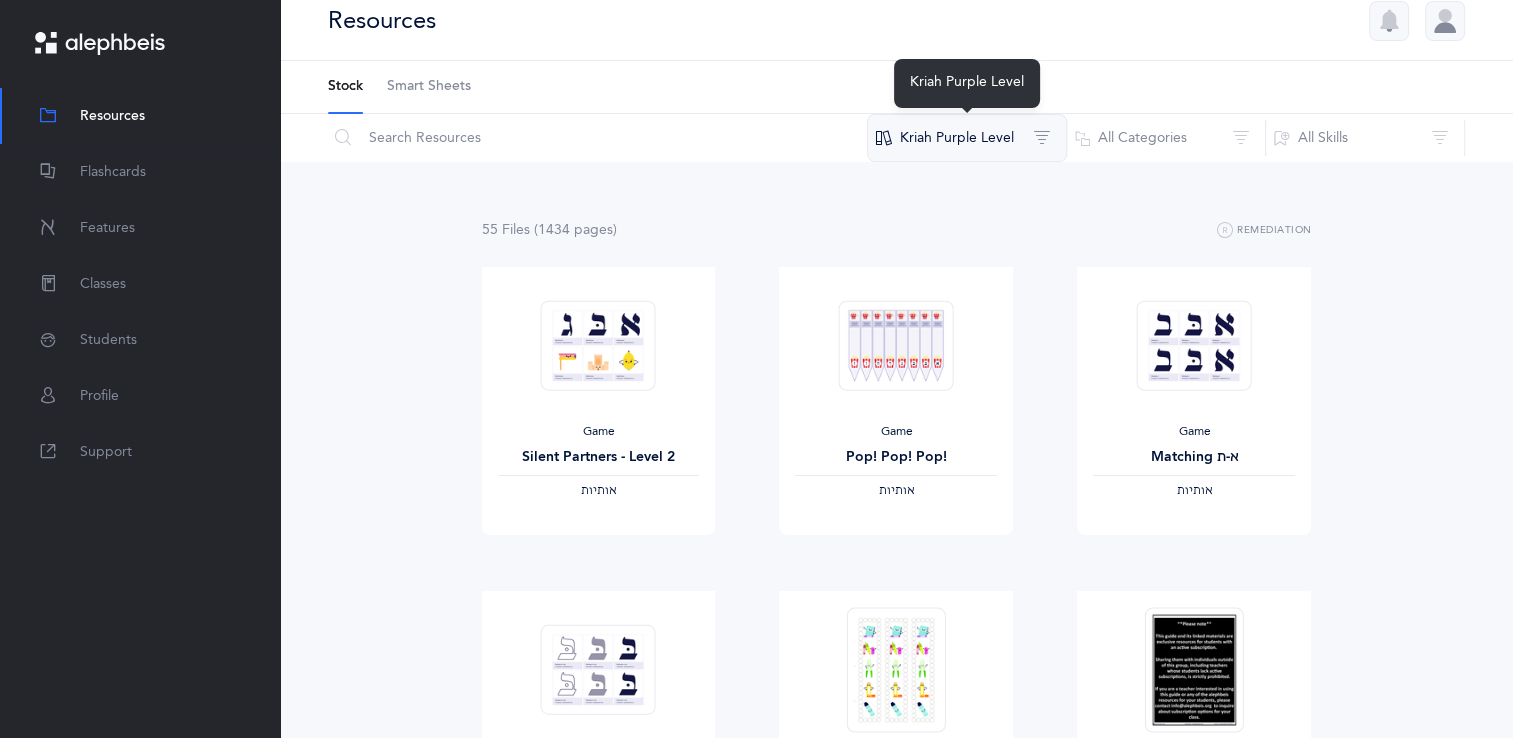 click on "Kriah Purple Level" at bounding box center [967, 138] 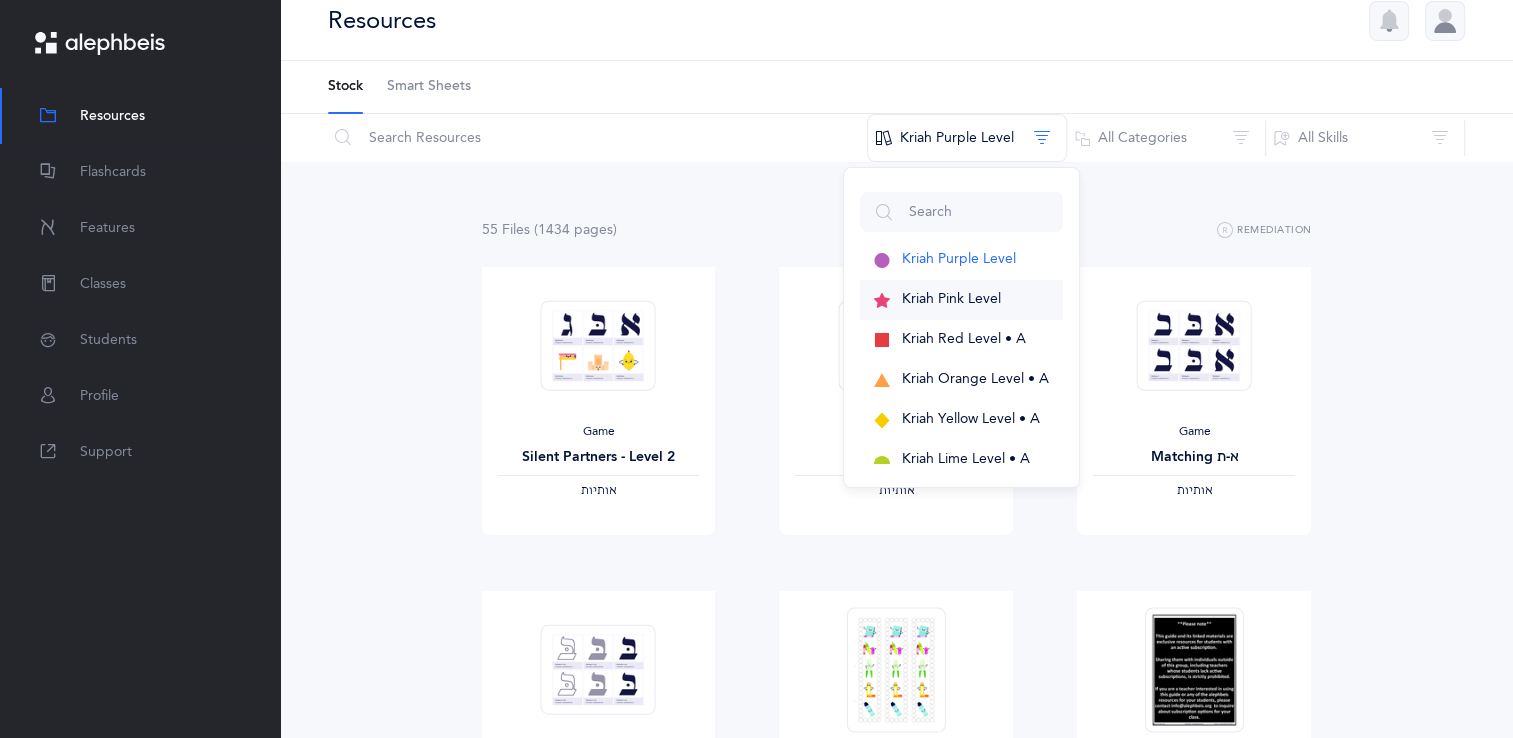 click on "Kriah Pink Level" at bounding box center (959, 259) 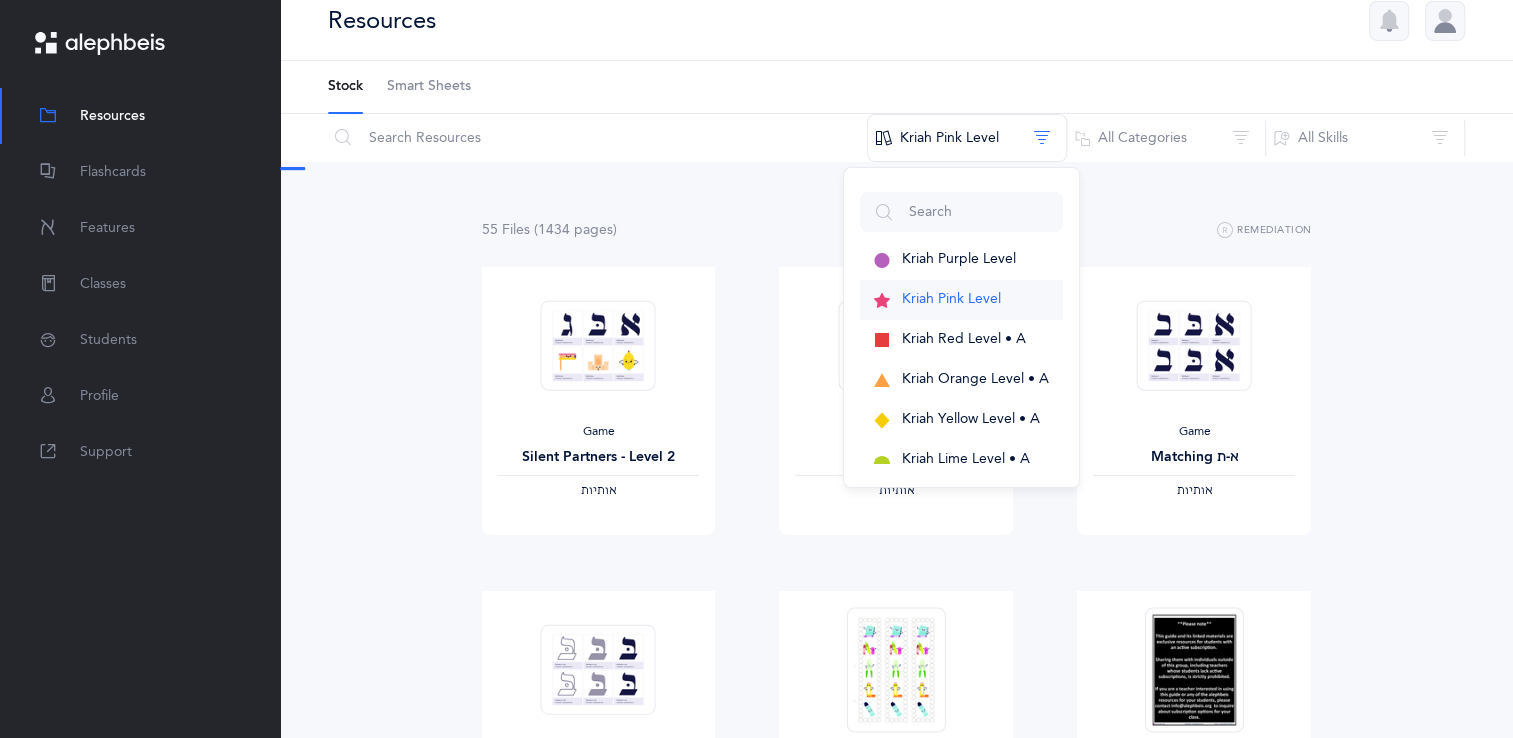 scroll, scrollTop: 0, scrollLeft: 0, axis: both 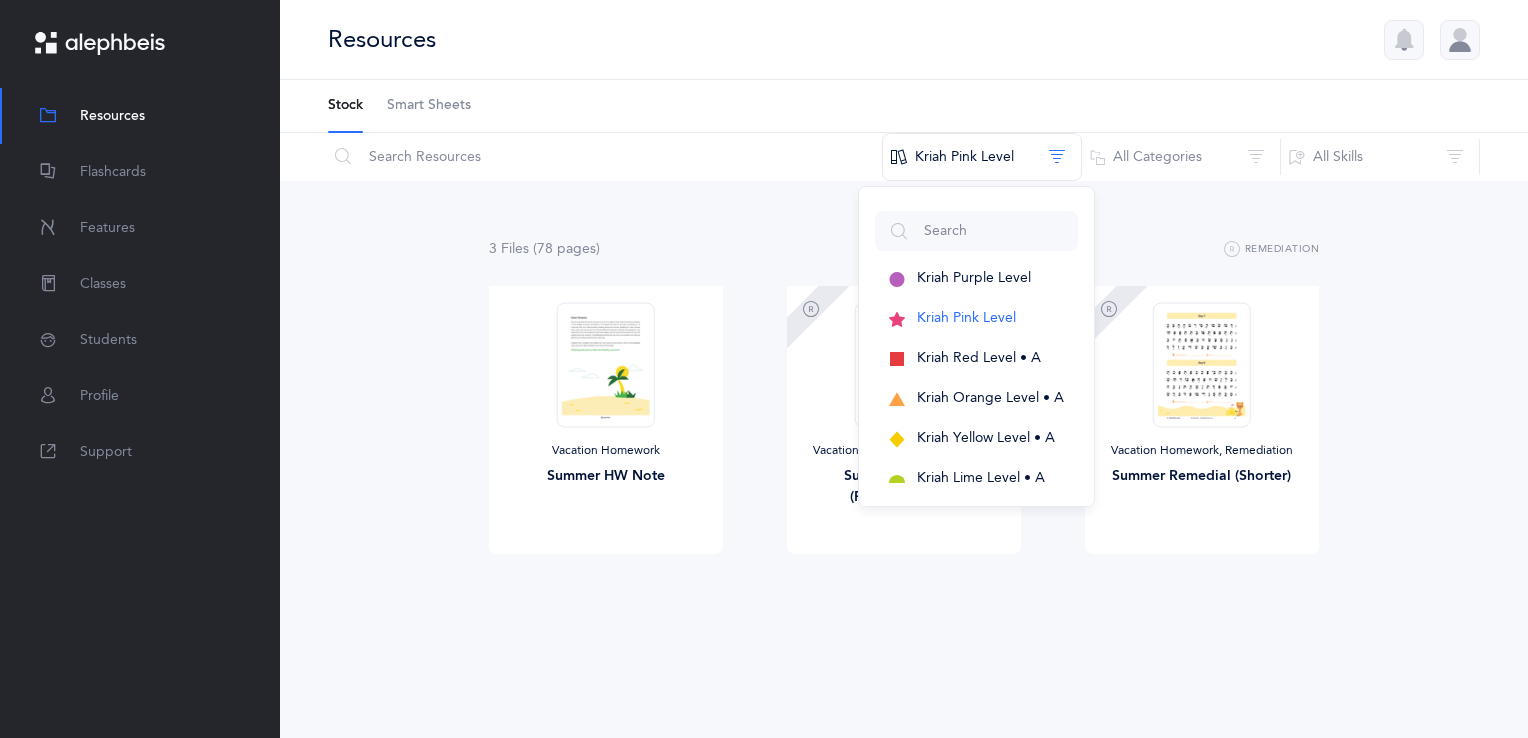 click on "3
File s
(78 page s )
Remediation
Vacation Homework
Summer HW Note
View         Vacation Homework, Remediation
Summer Remedial (Recommended)
View         Vacation Homework, Remediation
Summer Remedial (Shorter)
View       No results found
Don’t worry, we have lots of other stuff - just try a different search!
If there is something you would like added, feel free to
contact us
.
No results
Results found for other curriculum levels only
No results found for this search in Kriah Red Level,
however results have been found in other curriculum levels:" at bounding box center [904, 435] 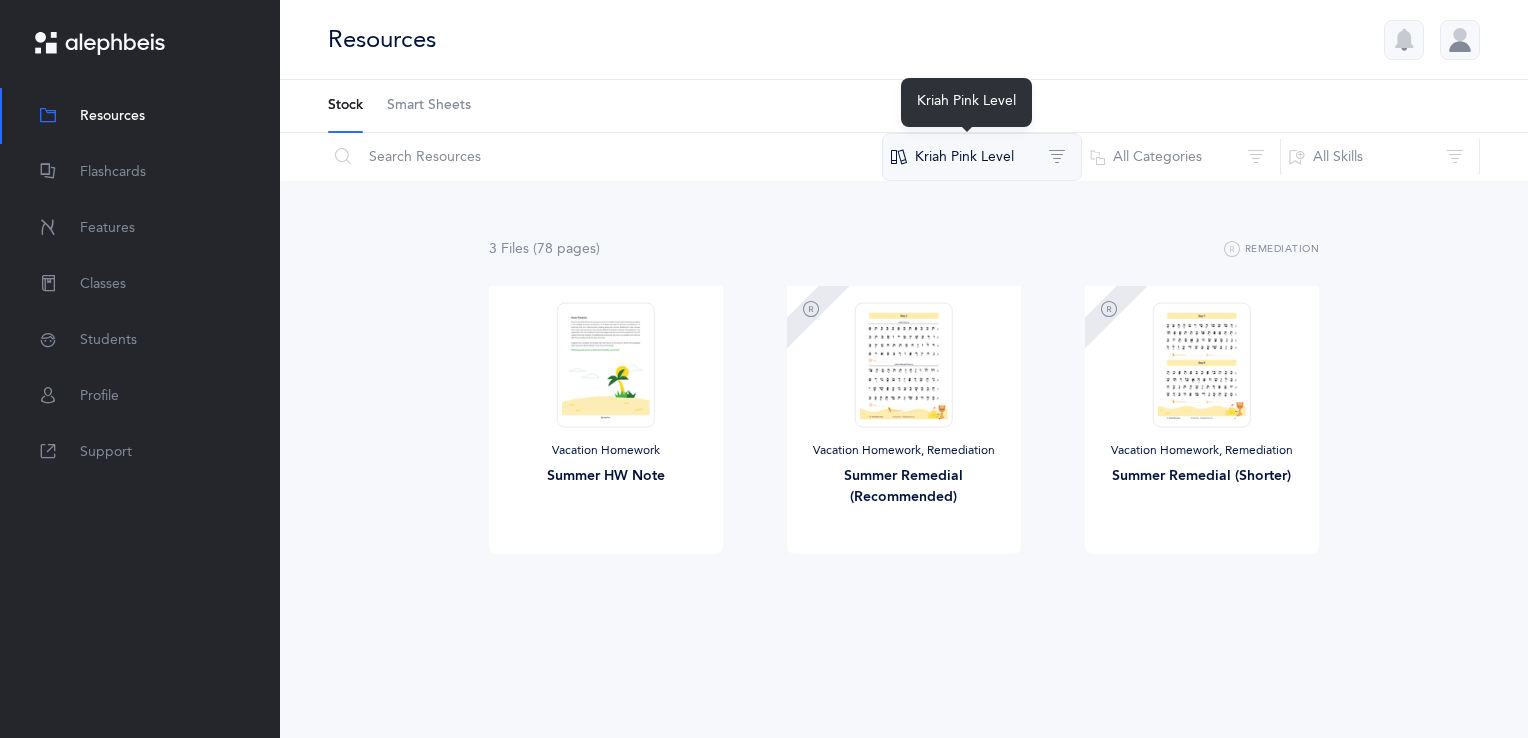 click on "Kriah Pink Level" at bounding box center [982, 157] 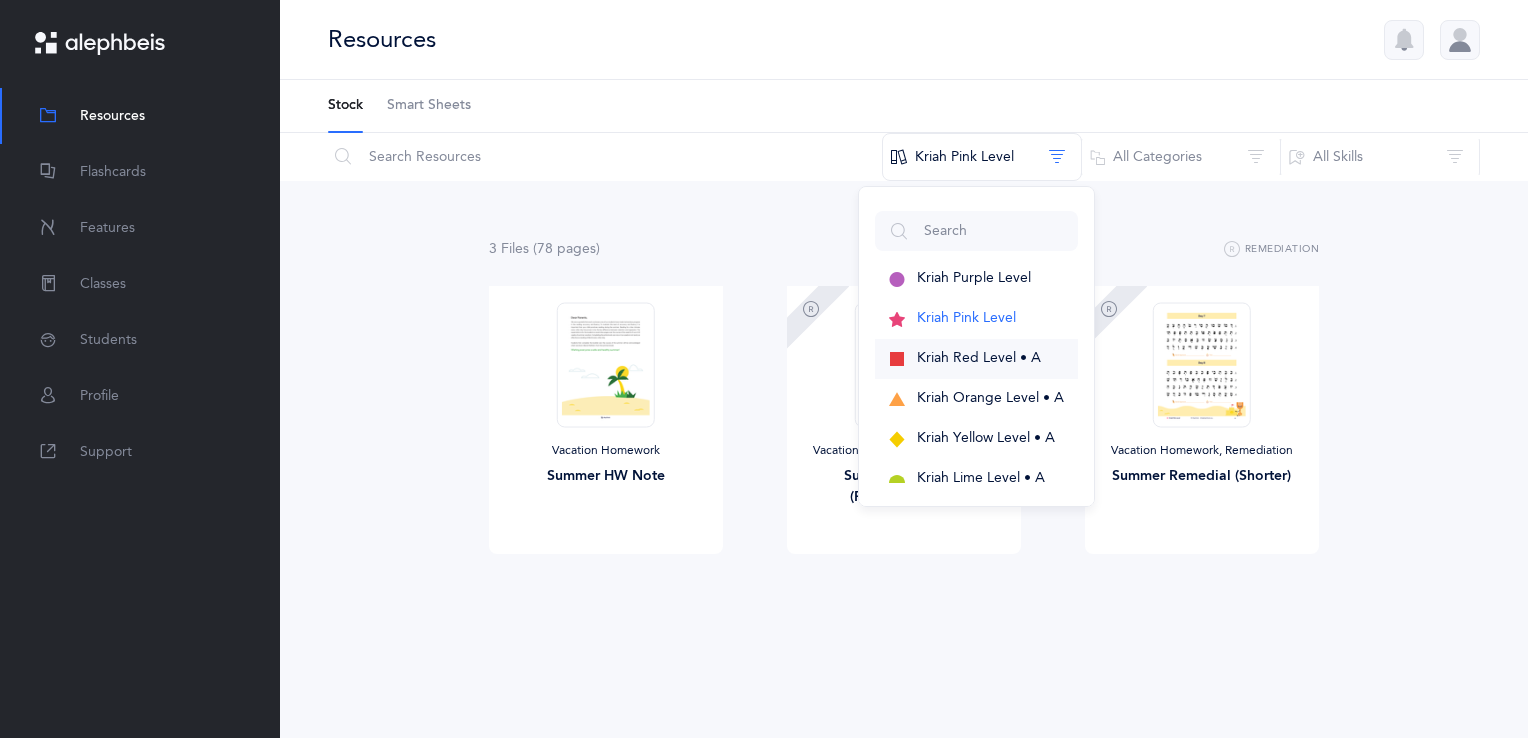 click on "Kriah Red Level • A" at bounding box center (974, 278) 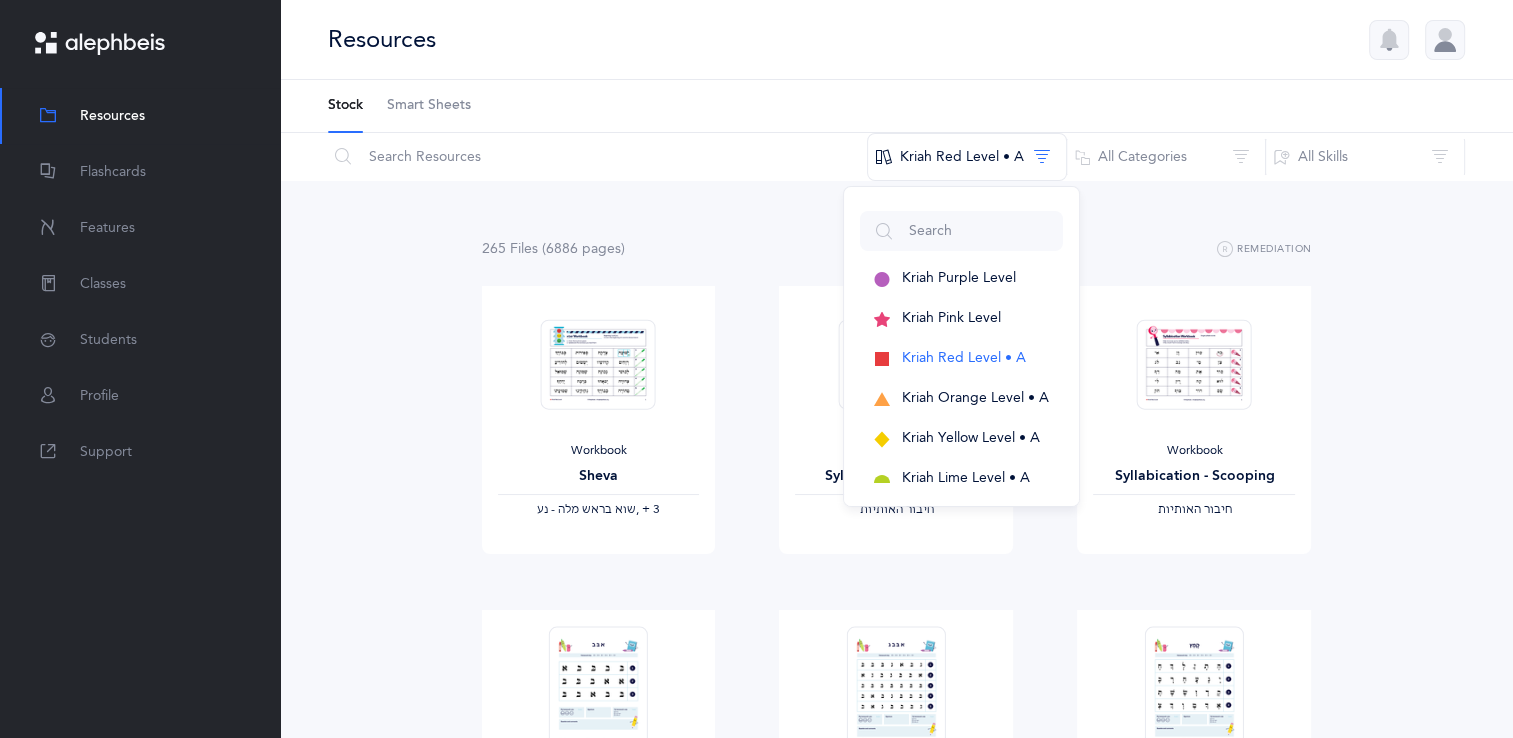 click on "265
File s
(6886 page s )
Remediation
Workbook
Sheva
‫שוא בראש מלה - נע‬ ‪, + 3‬   View       Workbook
Syllabication - Houses
‫חיבור האותיות‬   View       Workbook
Syllabication - Scooping
‫חיבור האותיות‬   View       Homework
L1 - Letters (K)
‫אותיות‬   View       Homework
L1 - Letters (1st)
‫אותיות‬   View       Homework
L2 - Nekudos (1st)
‫אותיות, נקודות‬   View       Homework
L3 - Open Words (K)
View       Homework" at bounding box center (896, 1605) 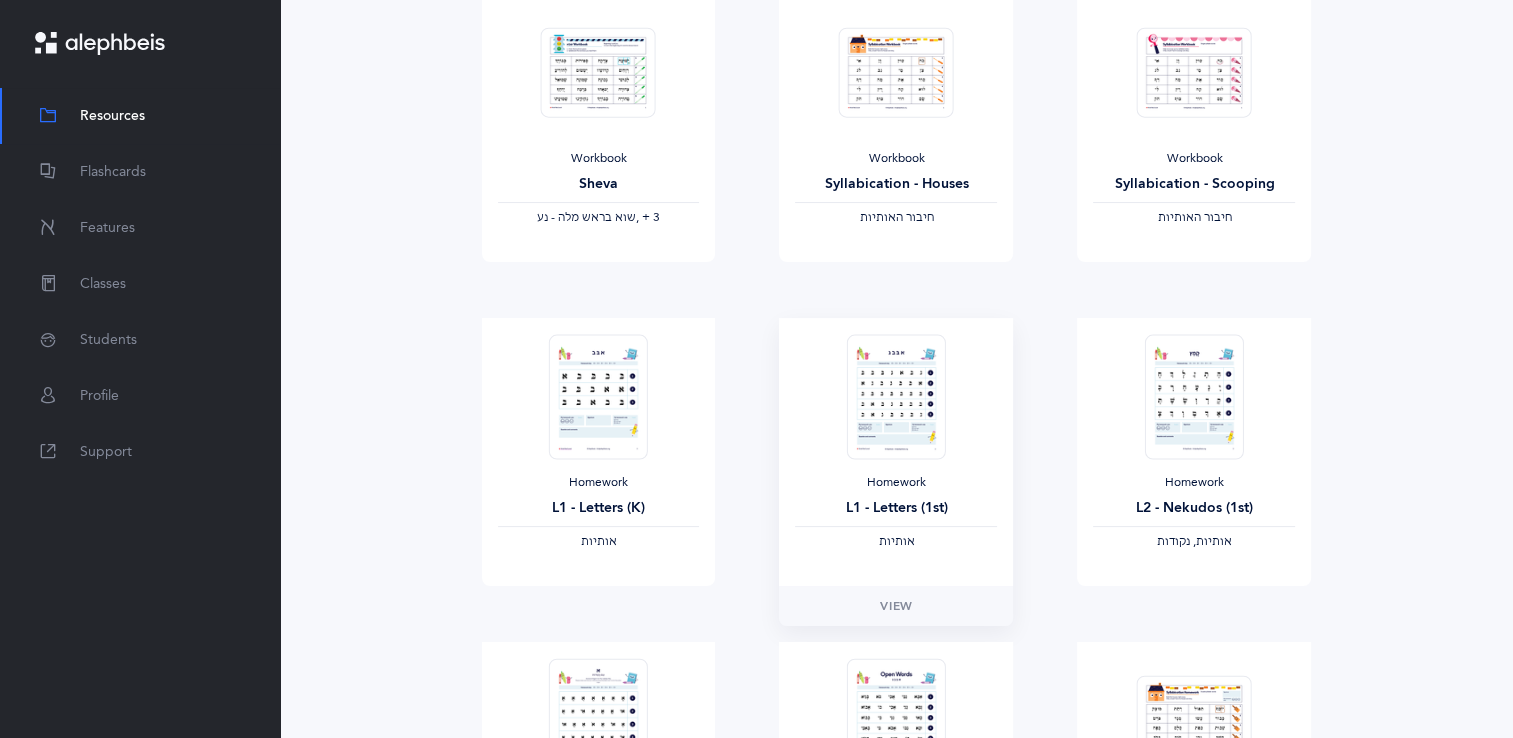 scroll, scrollTop: 290, scrollLeft: 0, axis: vertical 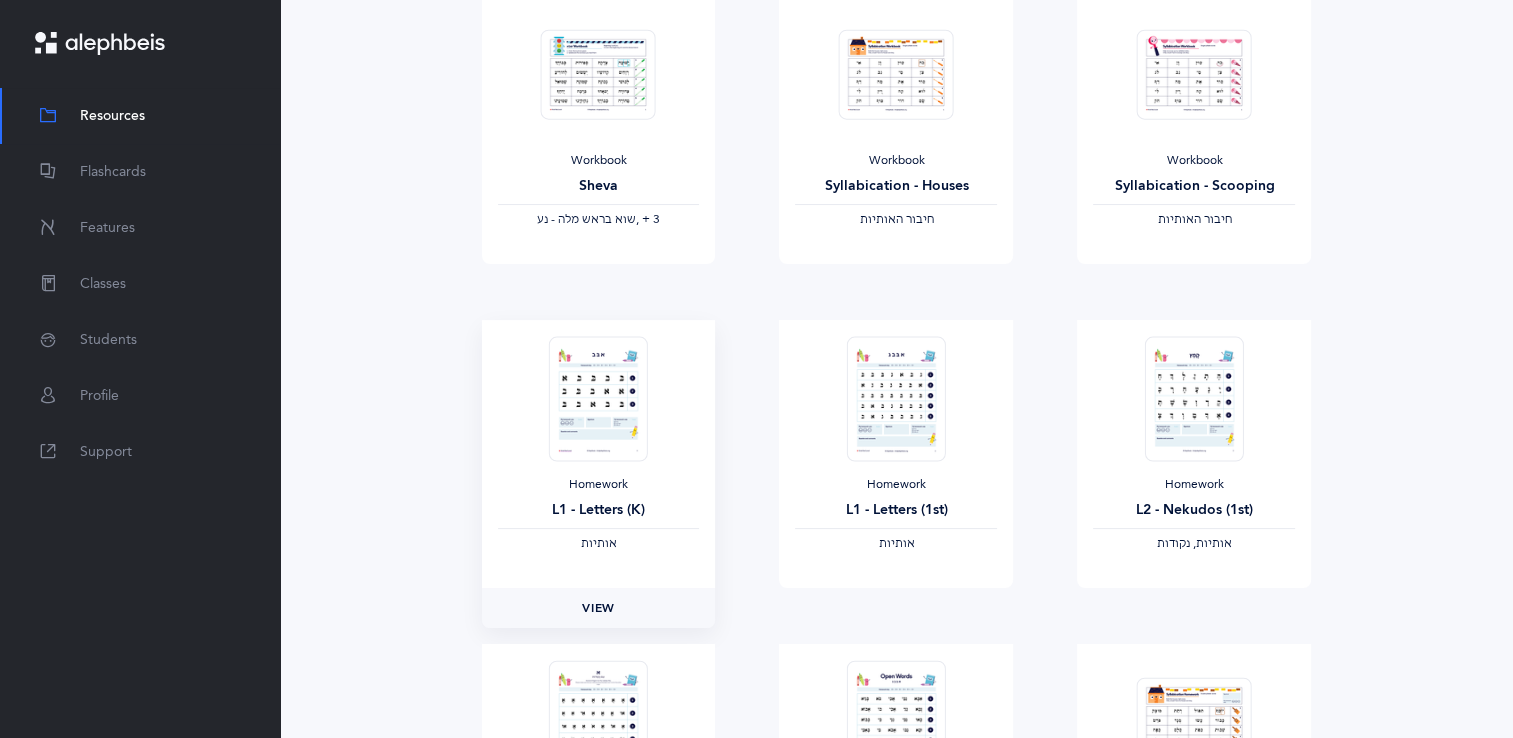 click on "View" at bounding box center (598, 608) 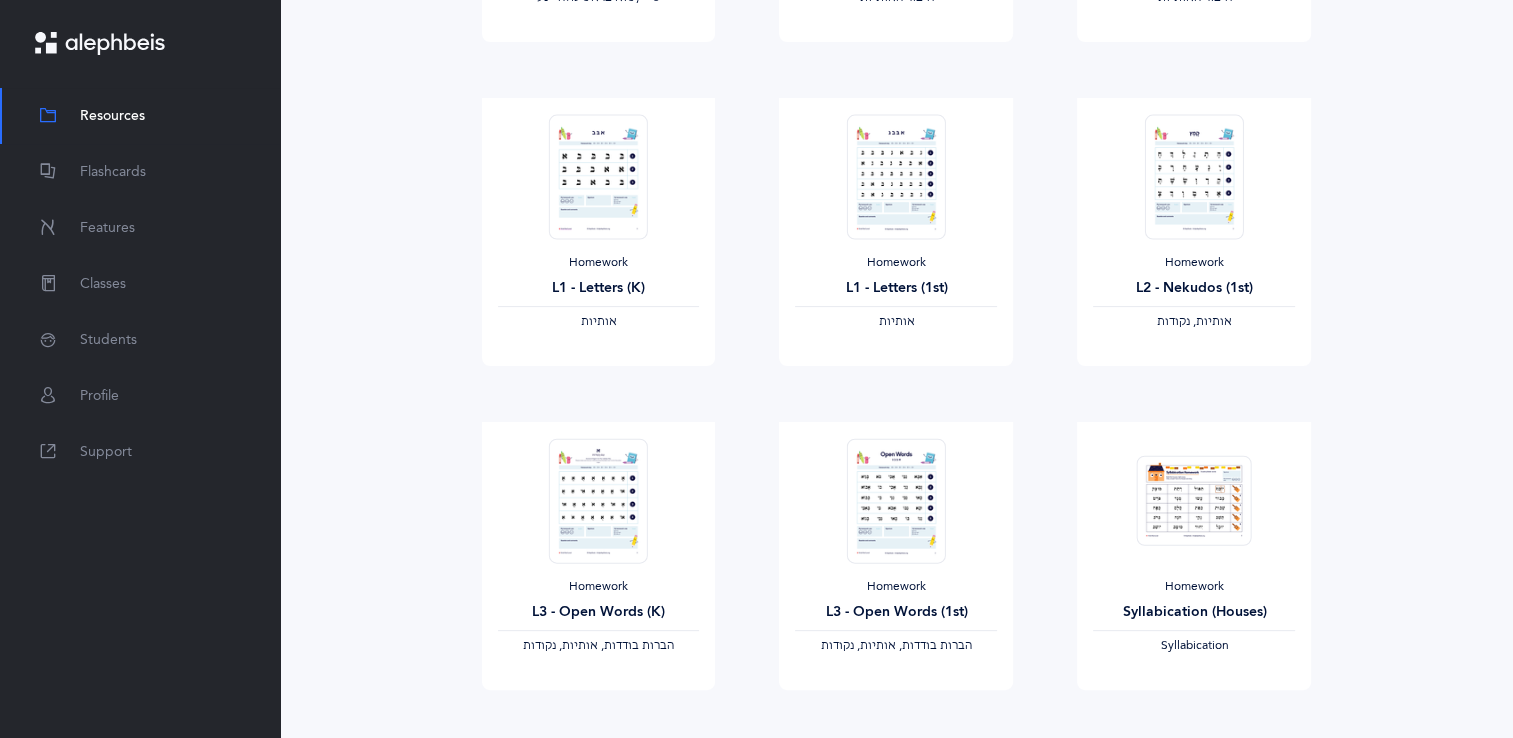 scroll, scrollTop: 515, scrollLeft: 0, axis: vertical 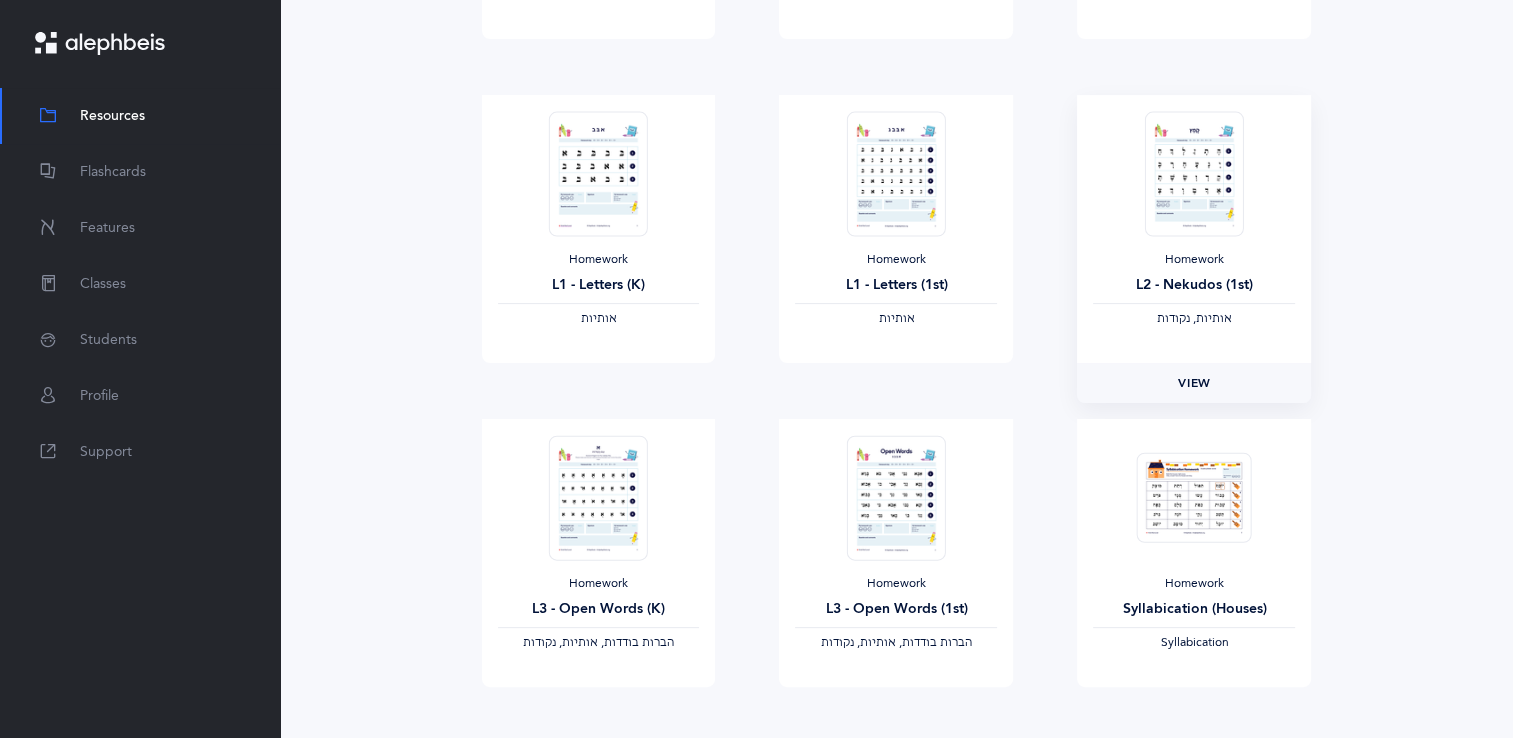 click on "View" at bounding box center (1194, 383) 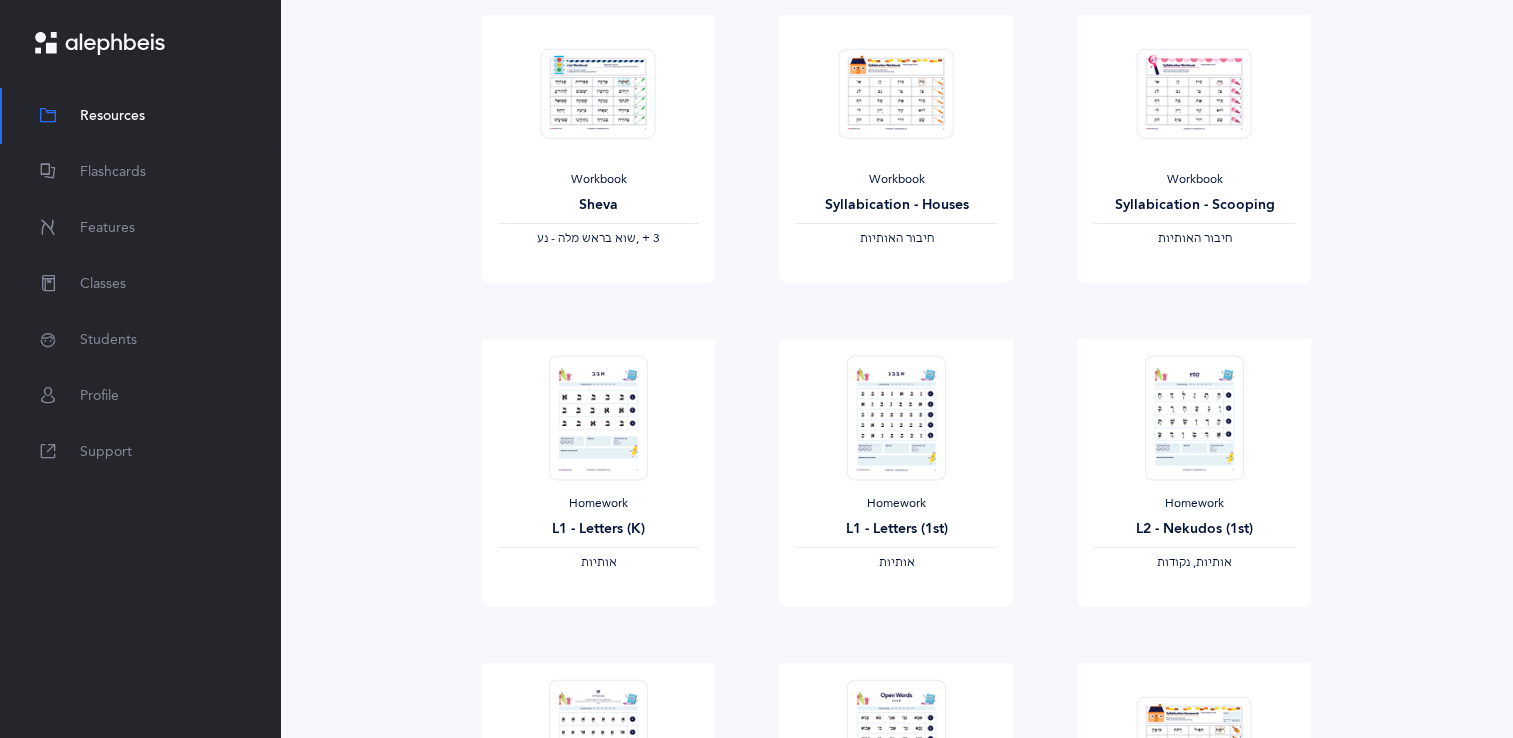 scroll, scrollTop: 0, scrollLeft: 0, axis: both 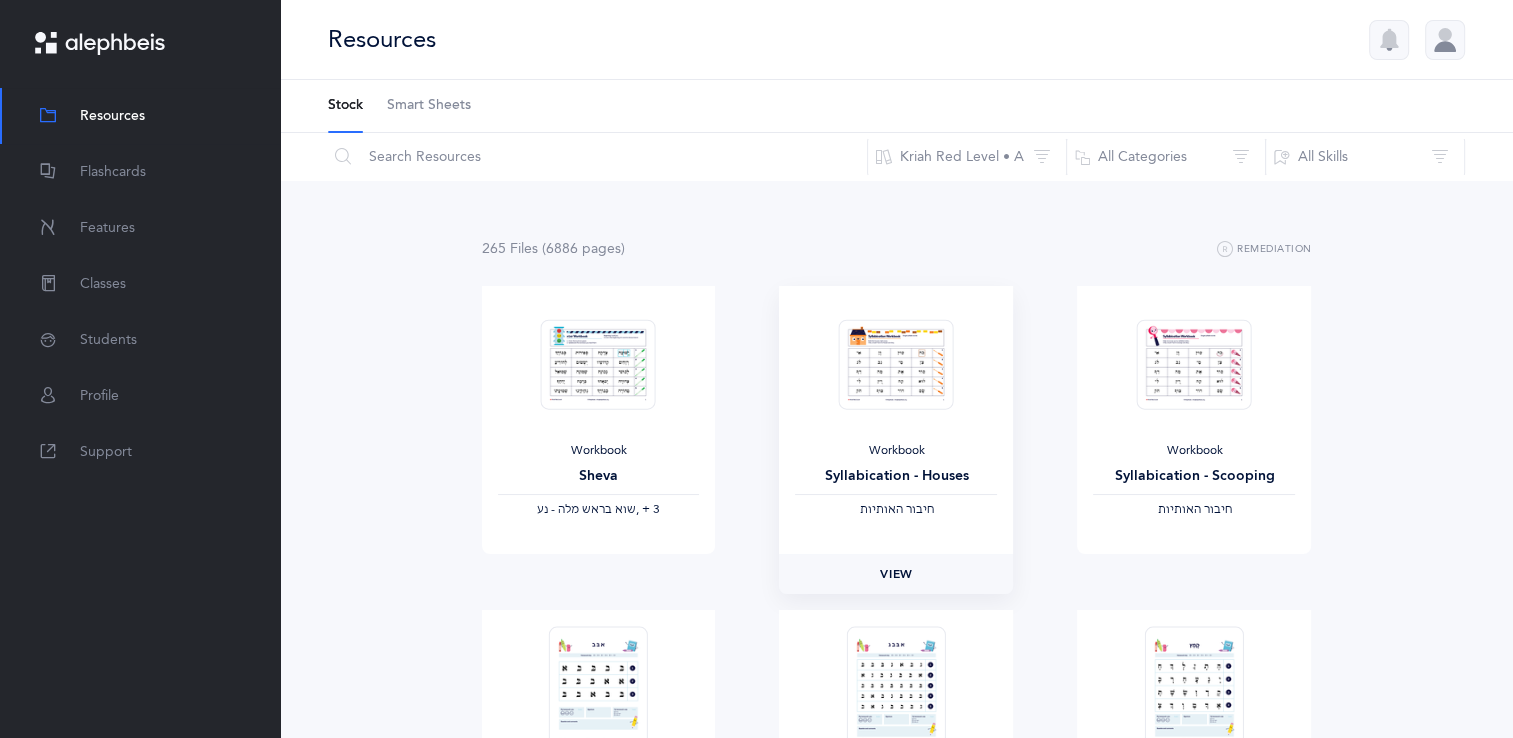 click on "View" at bounding box center [896, 574] 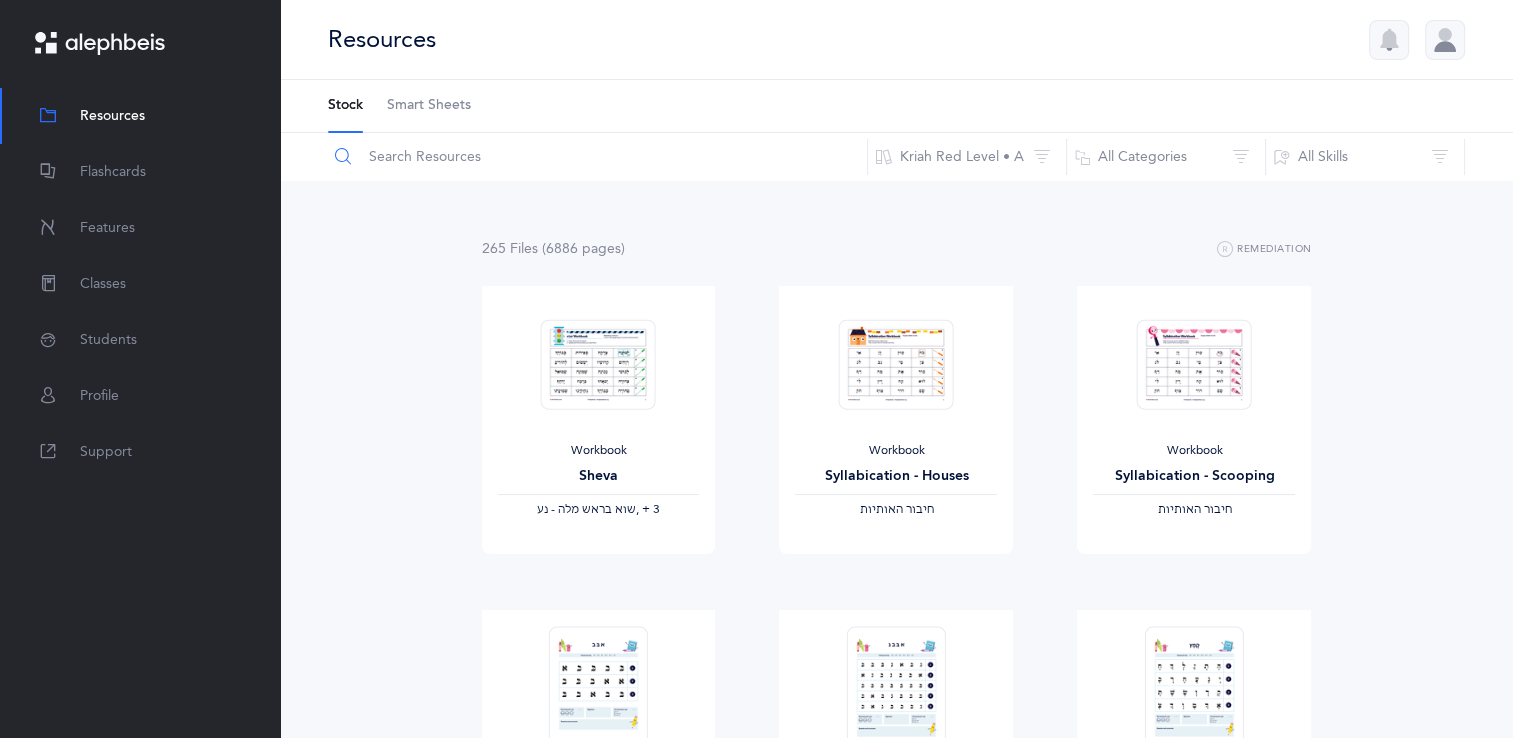 click at bounding box center [597, 157] 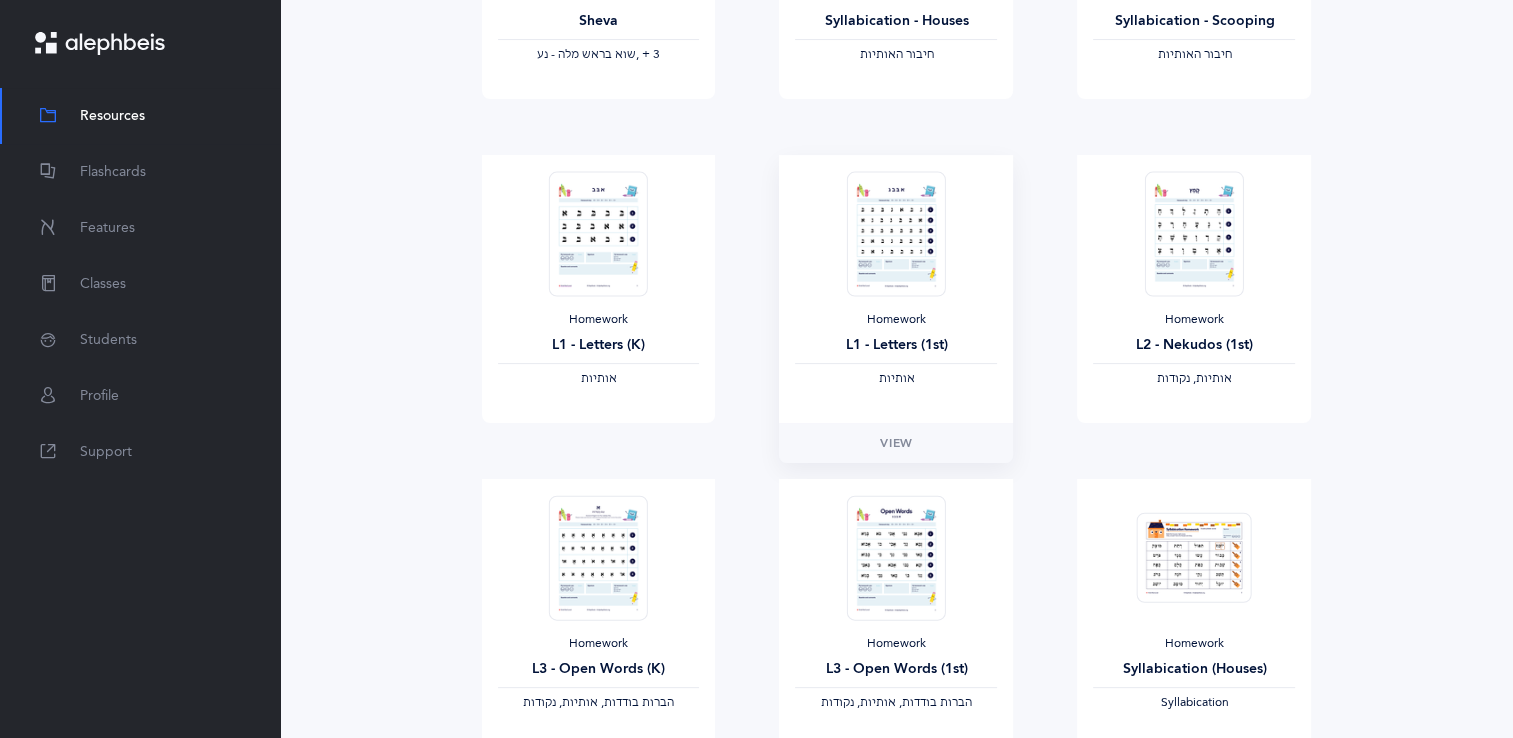 scroll, scrollTop: 504, scrollLeft: 0, axis: vertical 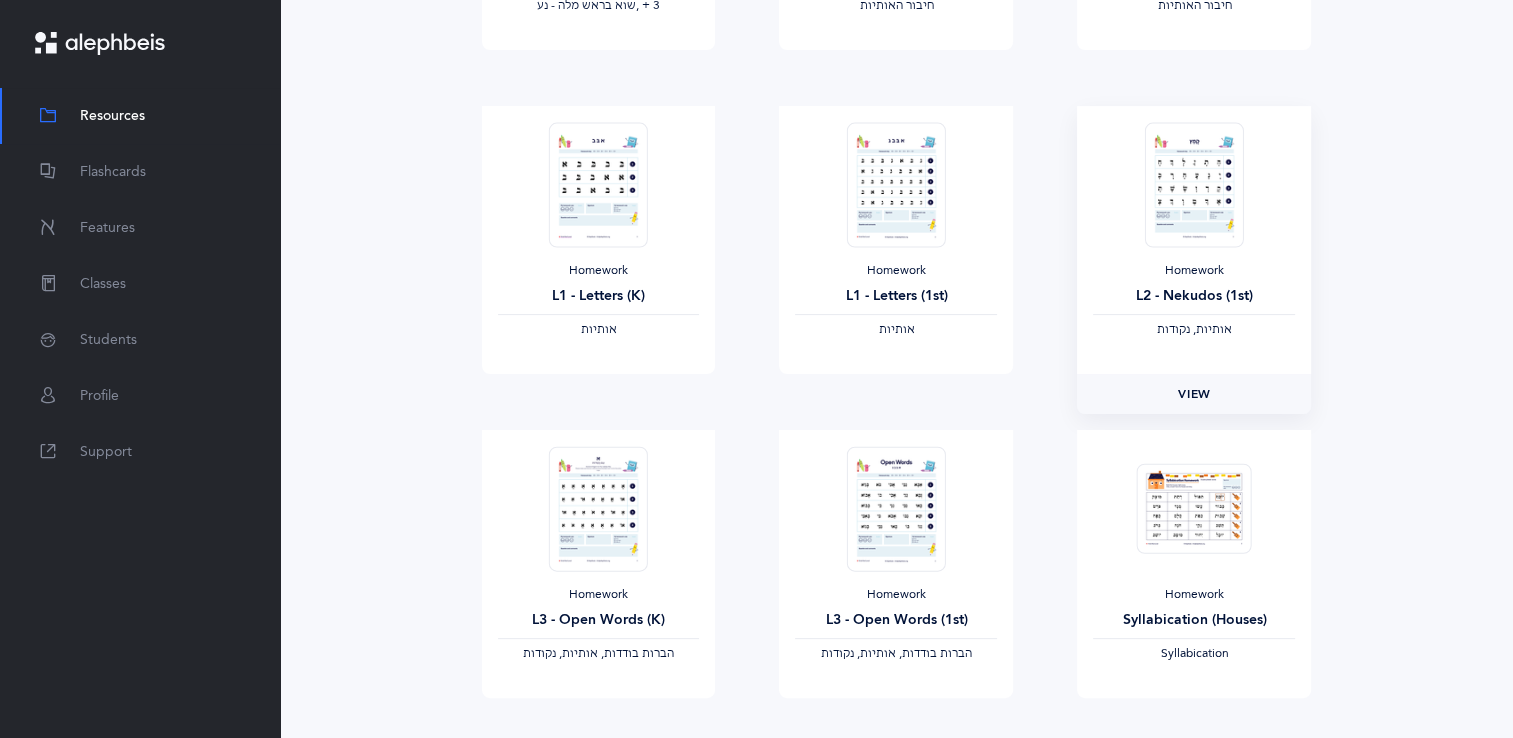 click on "View" at bounding box center (1194, 394) 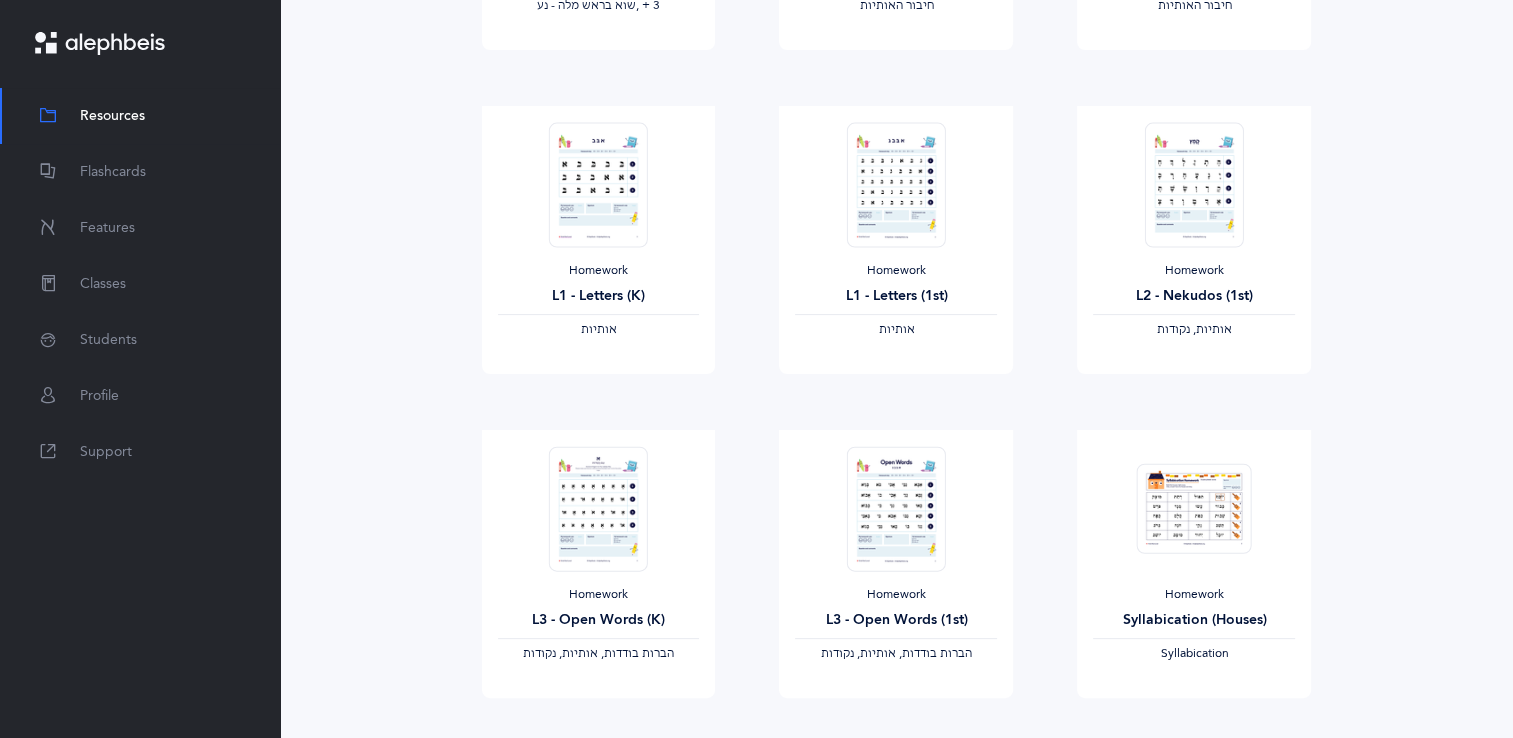 click on "265
File s
(6886 page s )
Remediation
Workbook
Sheva
‫שוא בראש מלה - נע‬ ‪, + 3‬   View       Workbook
Syllabication - Houses
‫חיבור האותיות‬   View       Workbook
Syllabication - Scooping
‫חיבור האותיות‬   View       Homework
L1 - Letters (K)
‫אותיות‬   View       Homework
L1 - Letters (1st)
‫אותיות‬   View       Homework
L2 - Nekudos (1st)
‫אותיות, נקודות‬   View       Homework
L3 - Open Words (K)
View       Homework" at bounding box center [896, 1101] 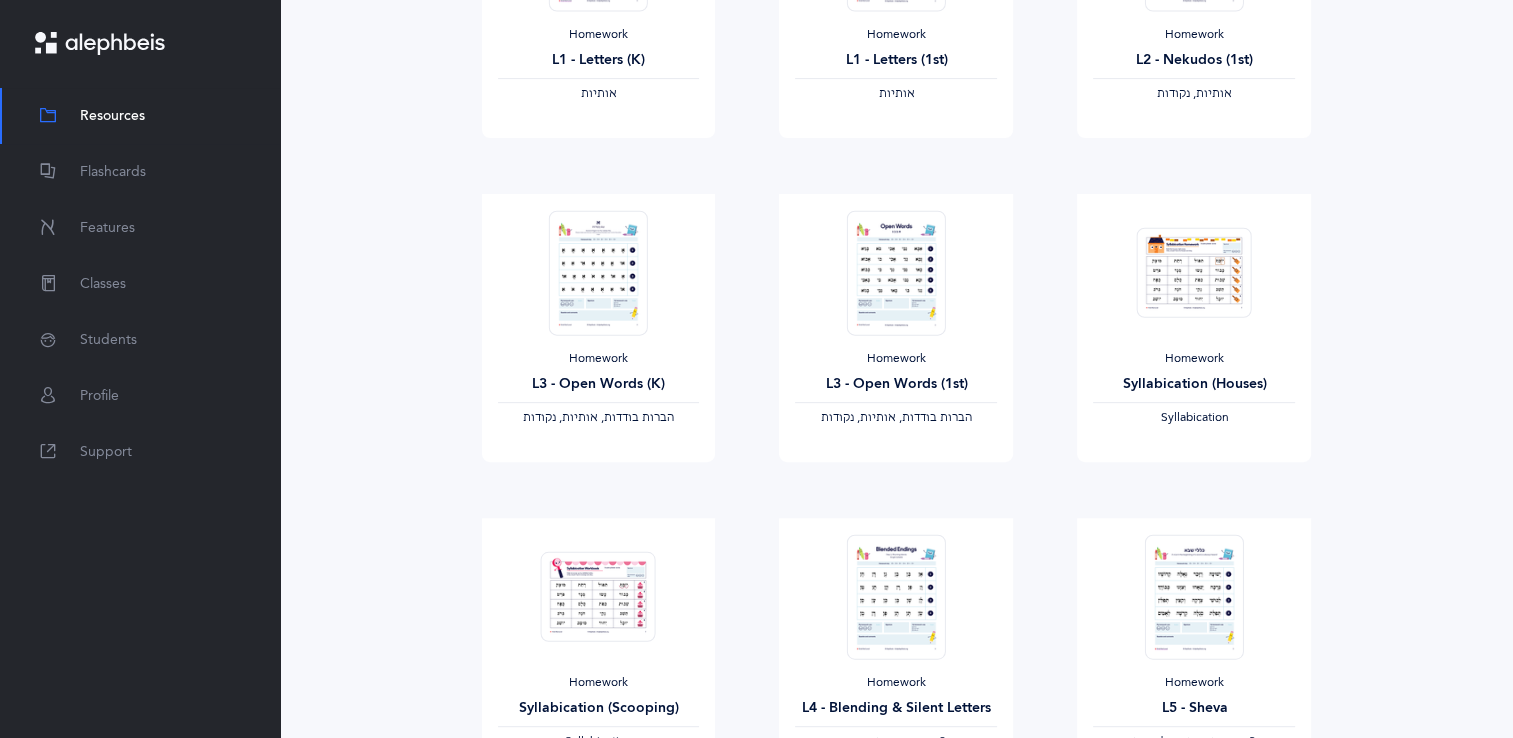 scroll, scrollTop: 742, scrollLeft: 0, axis: vertical 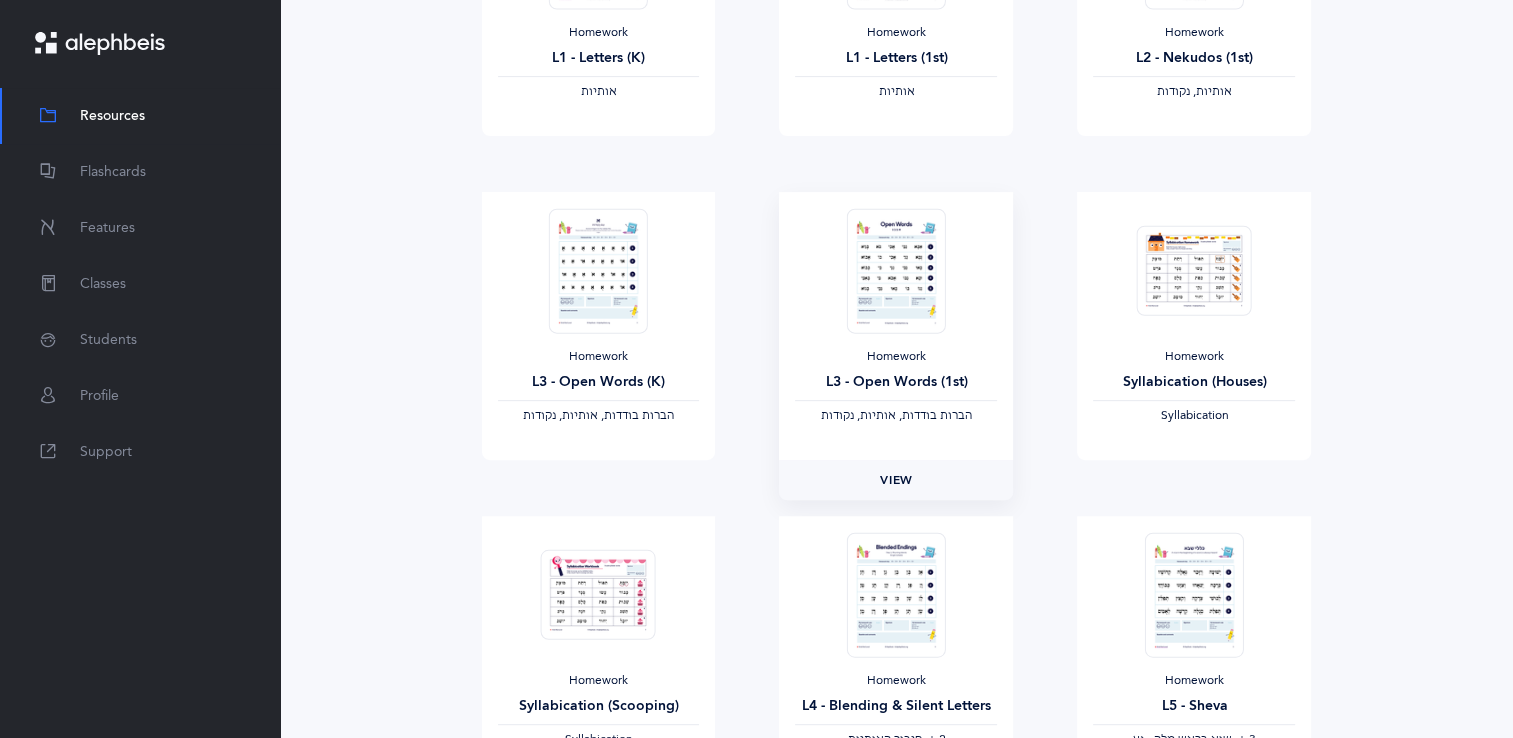 click on "View" at bounding box center [896, 480] 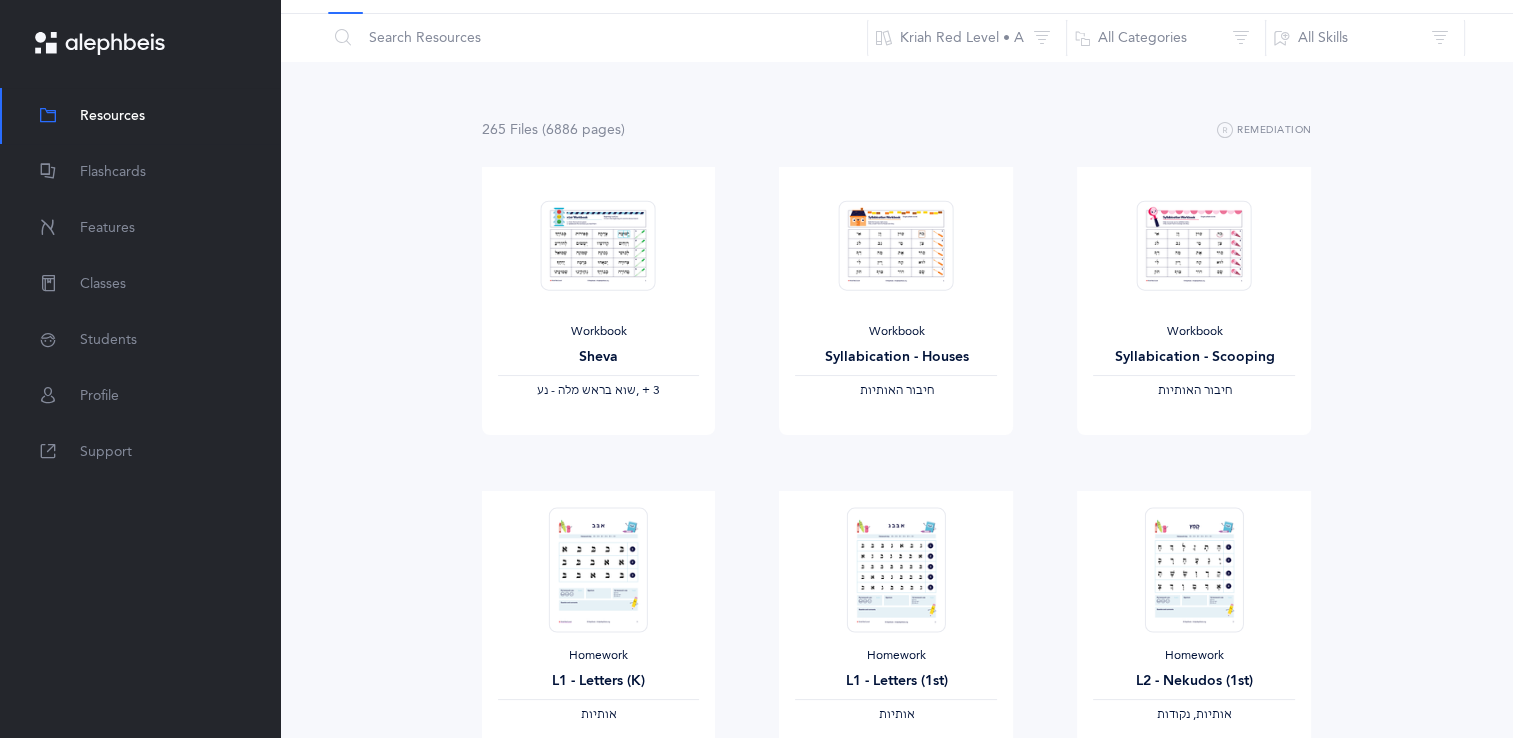 scroll, scrollTop: 0, scrollLeft: 0, axis: both 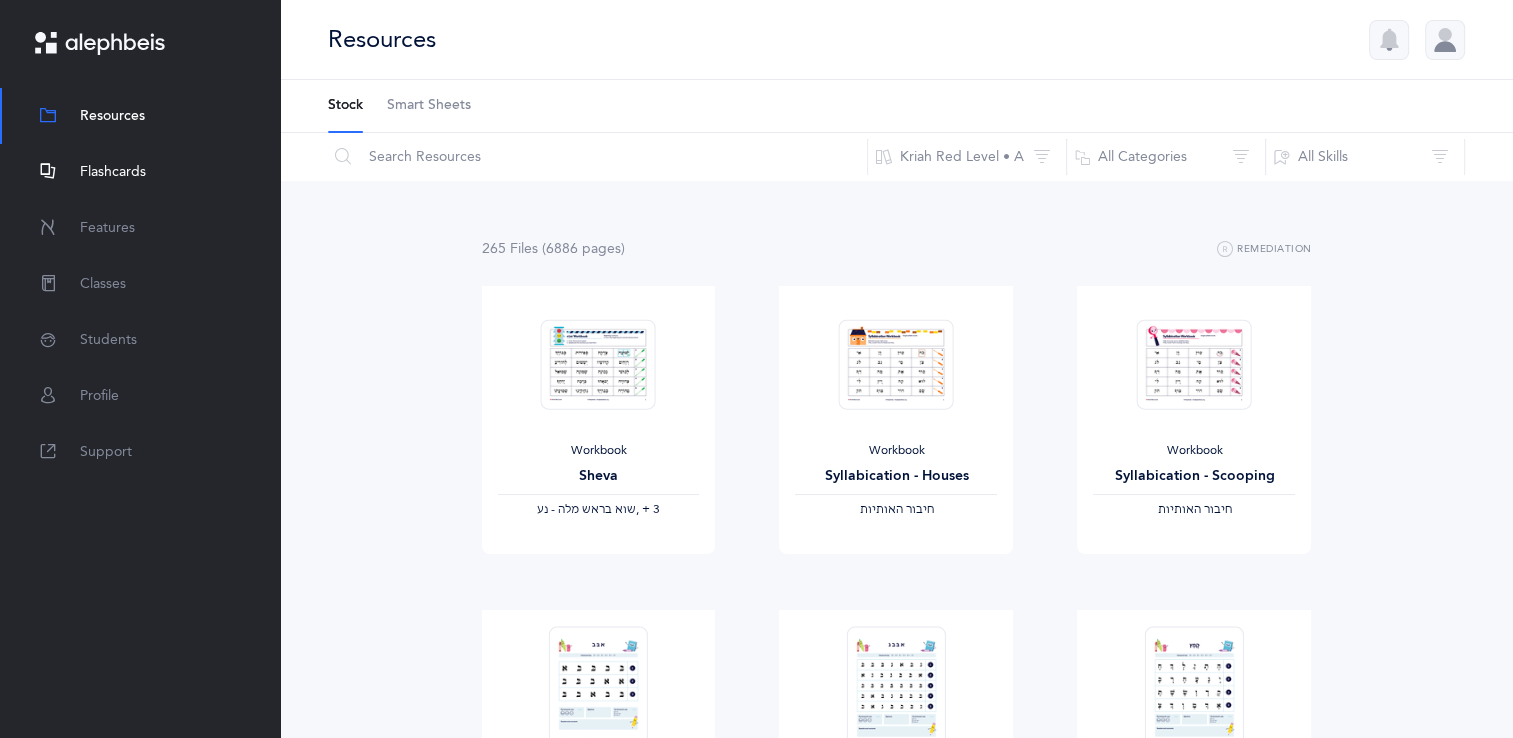 click on "Flashcards" at bounding box center [140, 172] 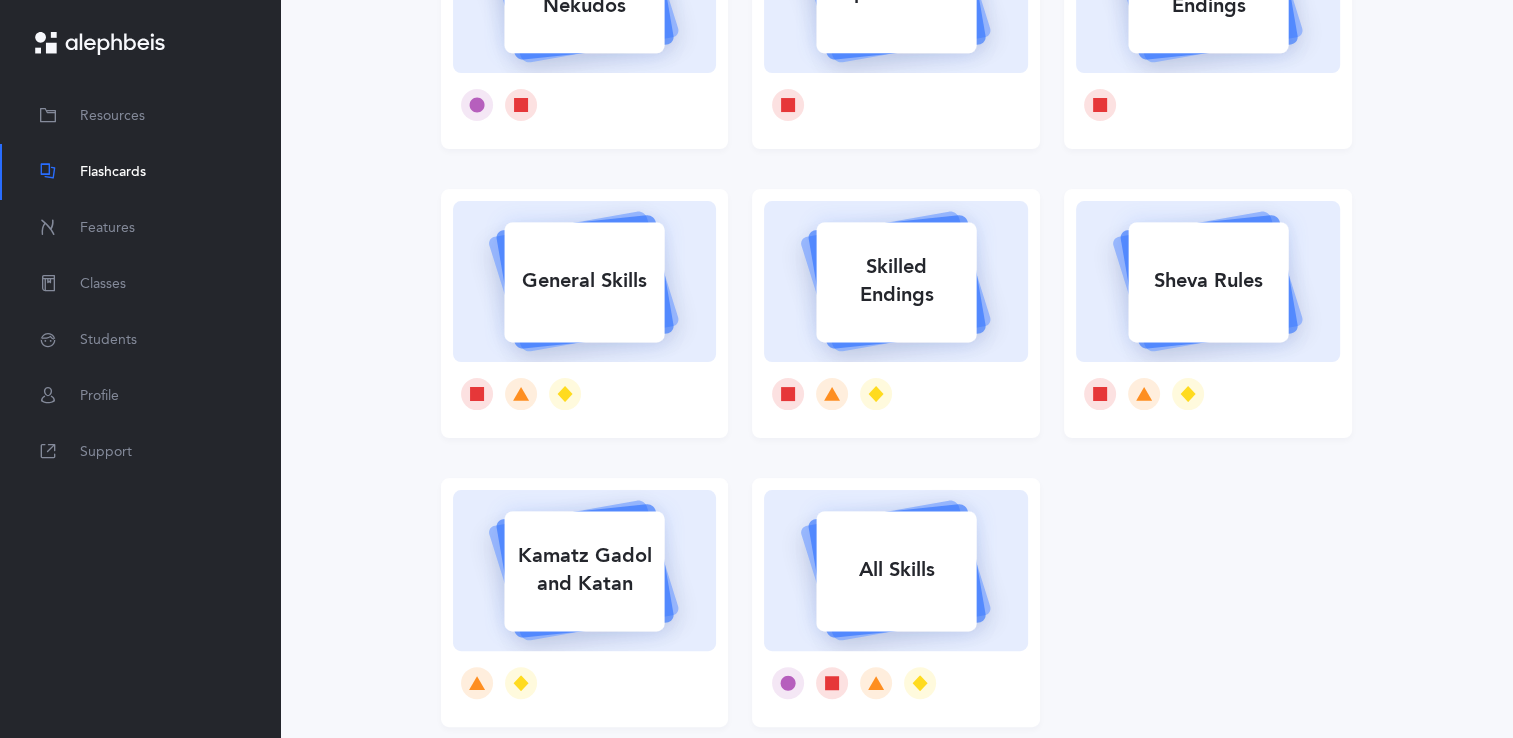 scroll, scrollTop: 0, scrollLeft: 0, axis: both 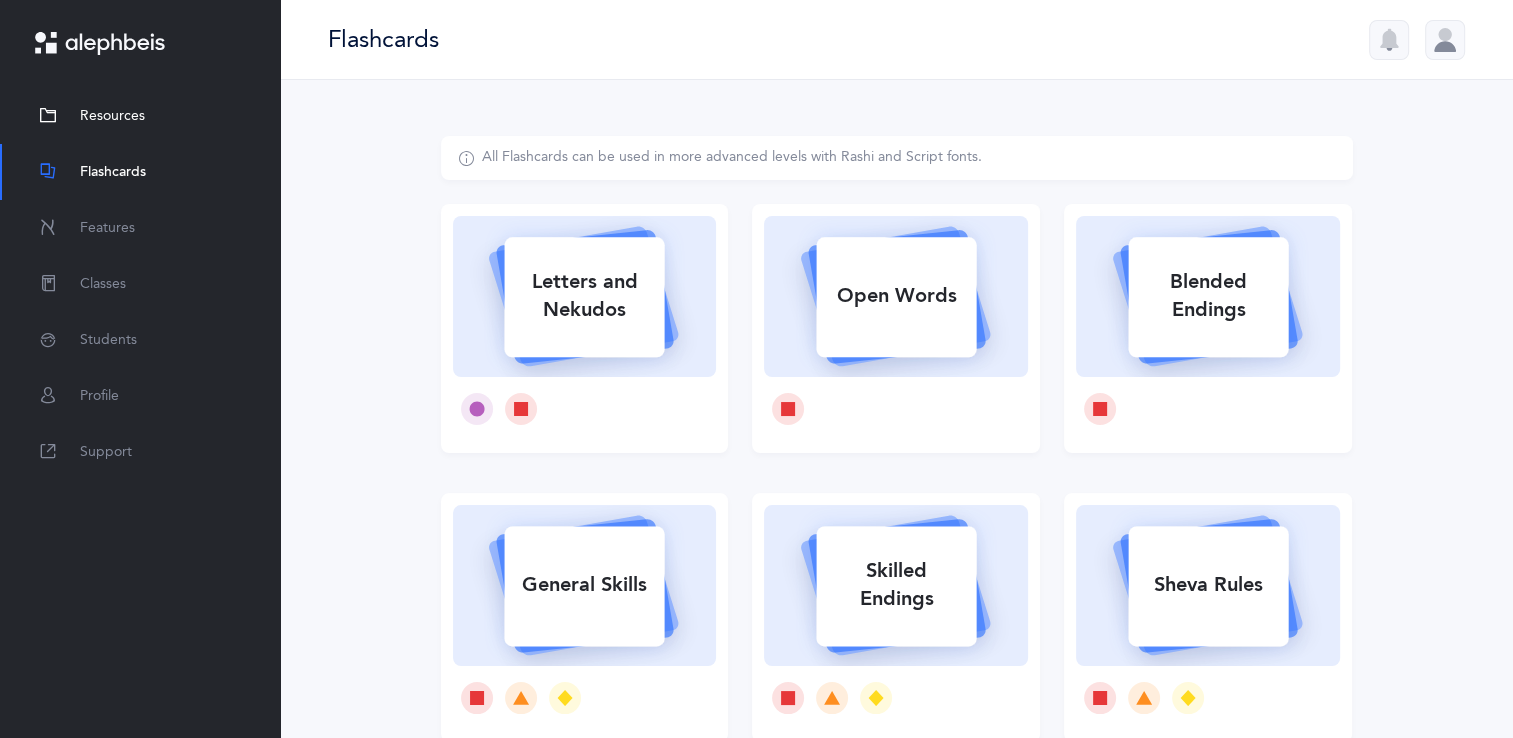 click on "Resources" at bounding box center [140, 116] 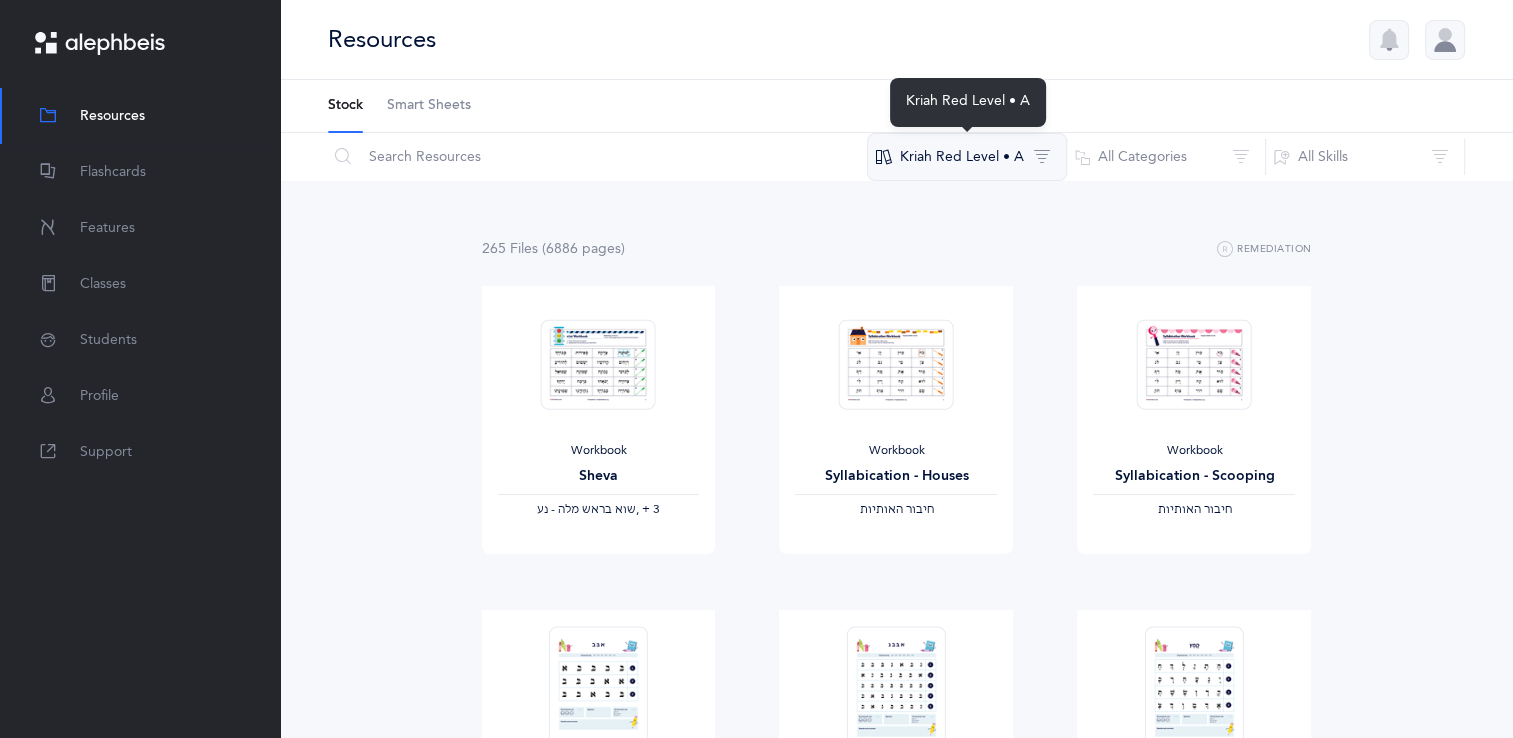 click on "Kriah Red Level • A" at bounding box center (967, 157) 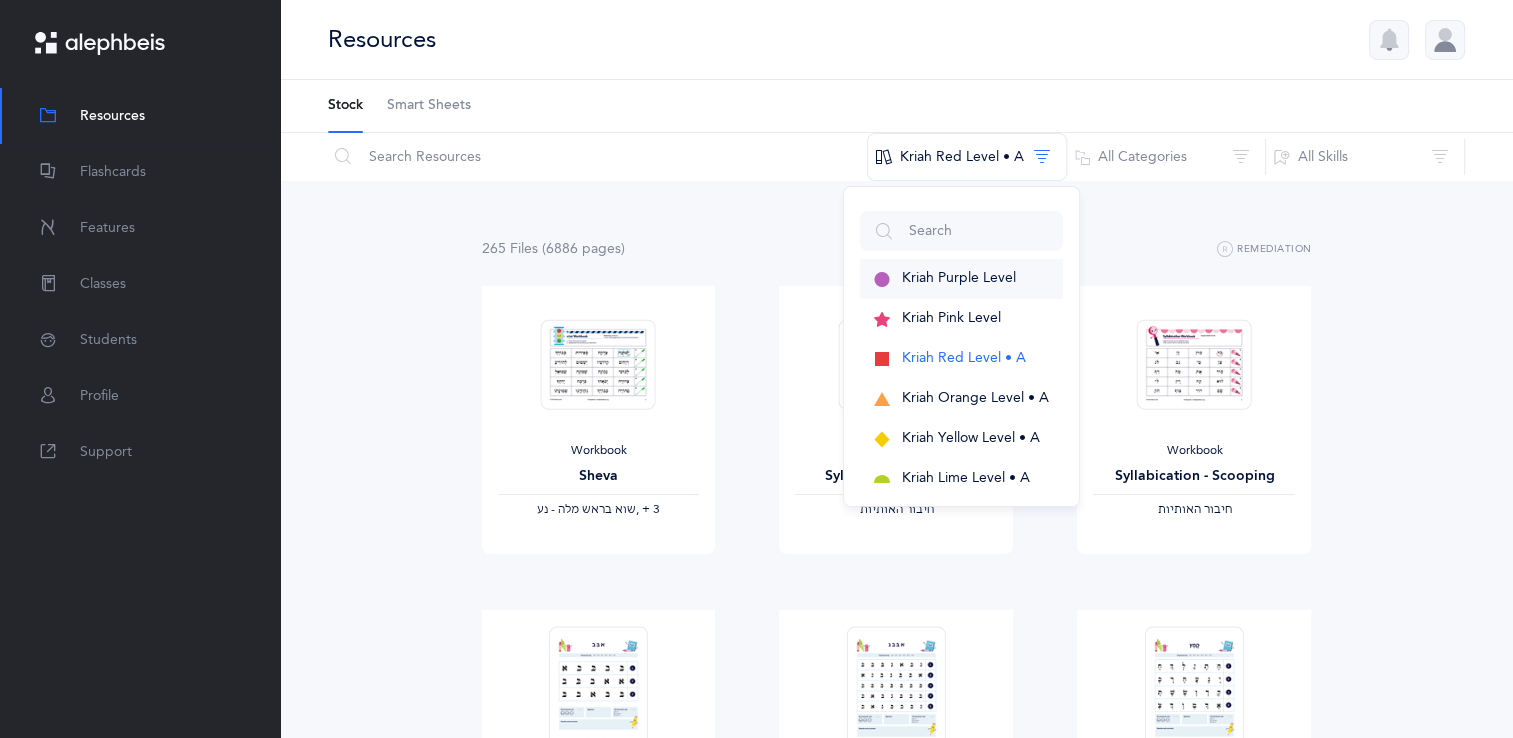 click on "Kriah Purple Level" at bounding box center [961, 279] 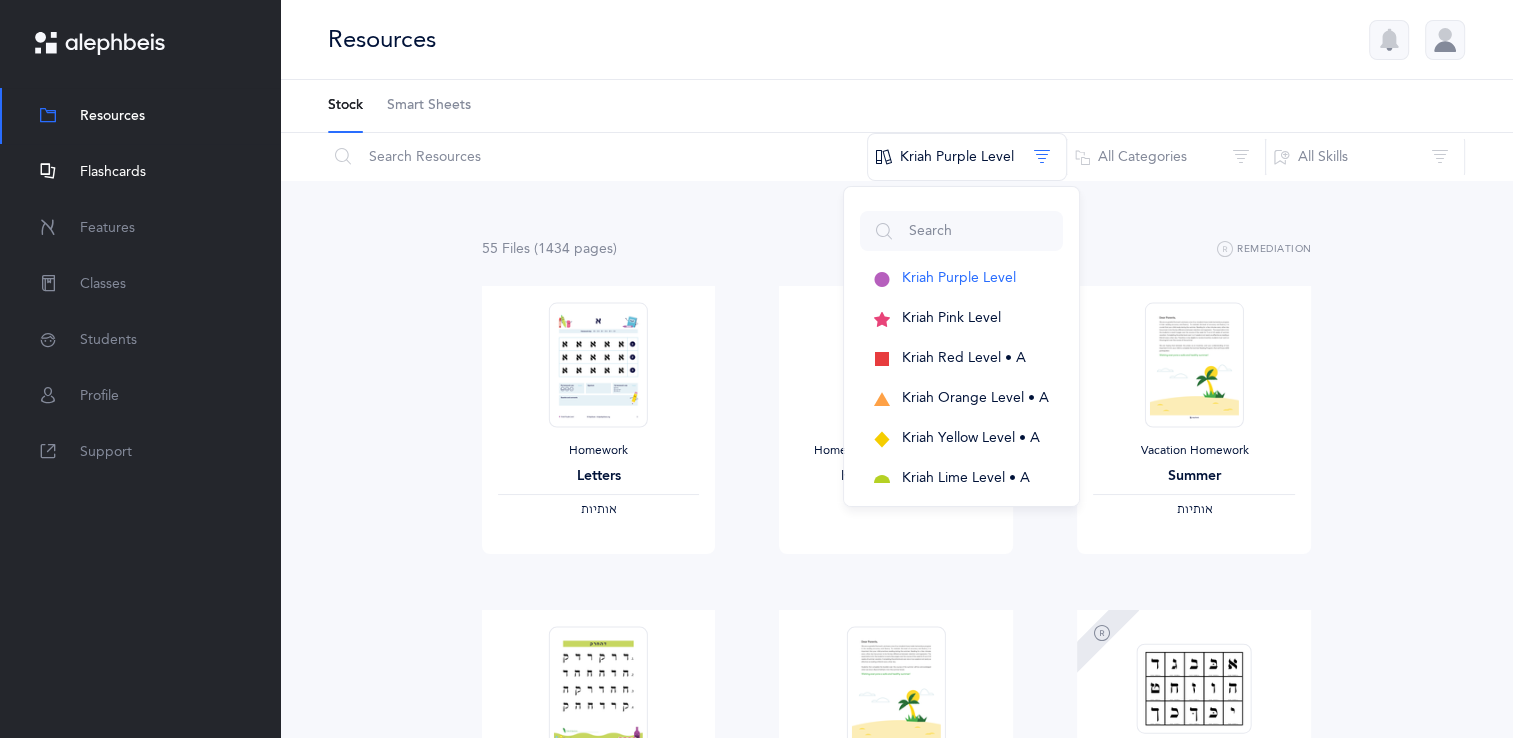 click on "Flashcards" at bounding box center [140, 172] 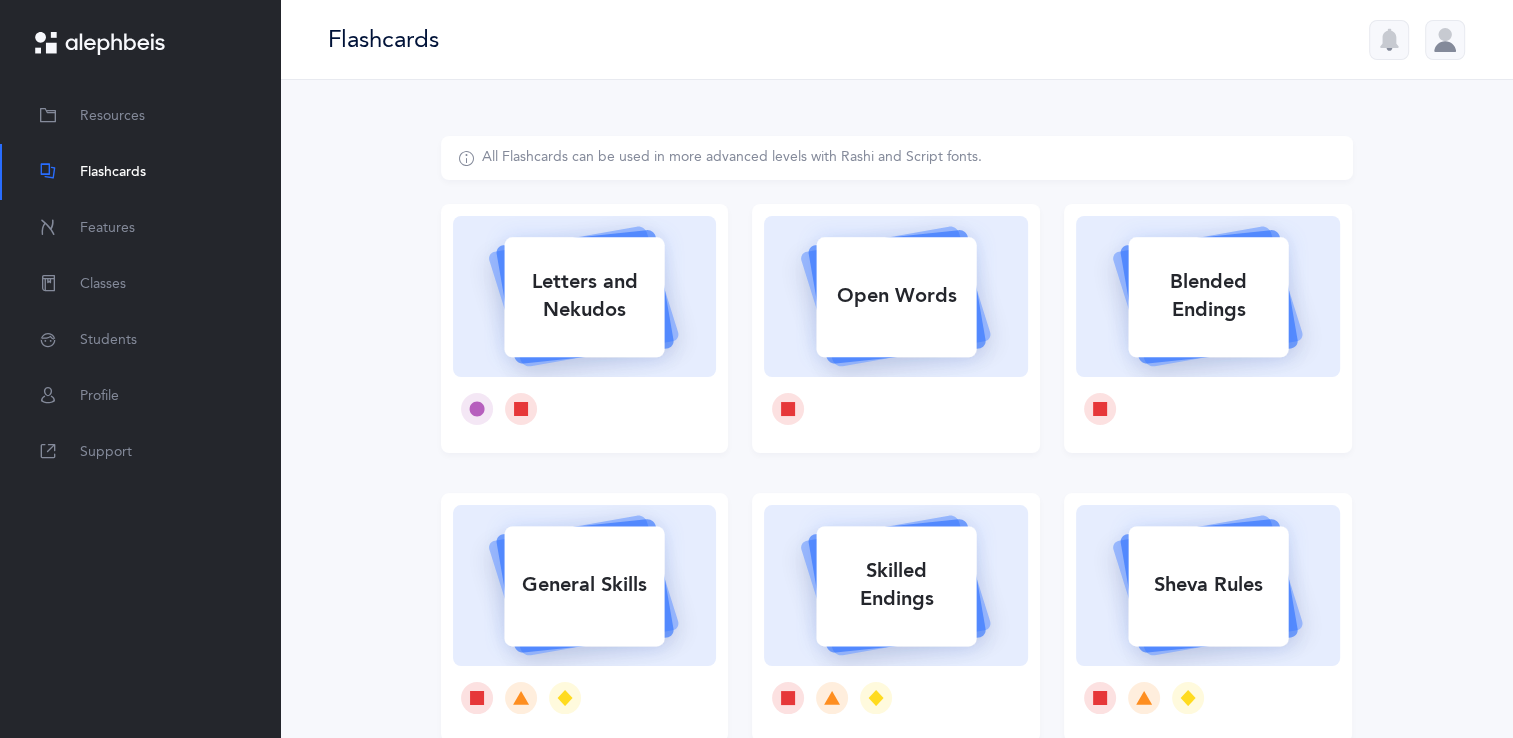 click at bounding box center (585, 297) 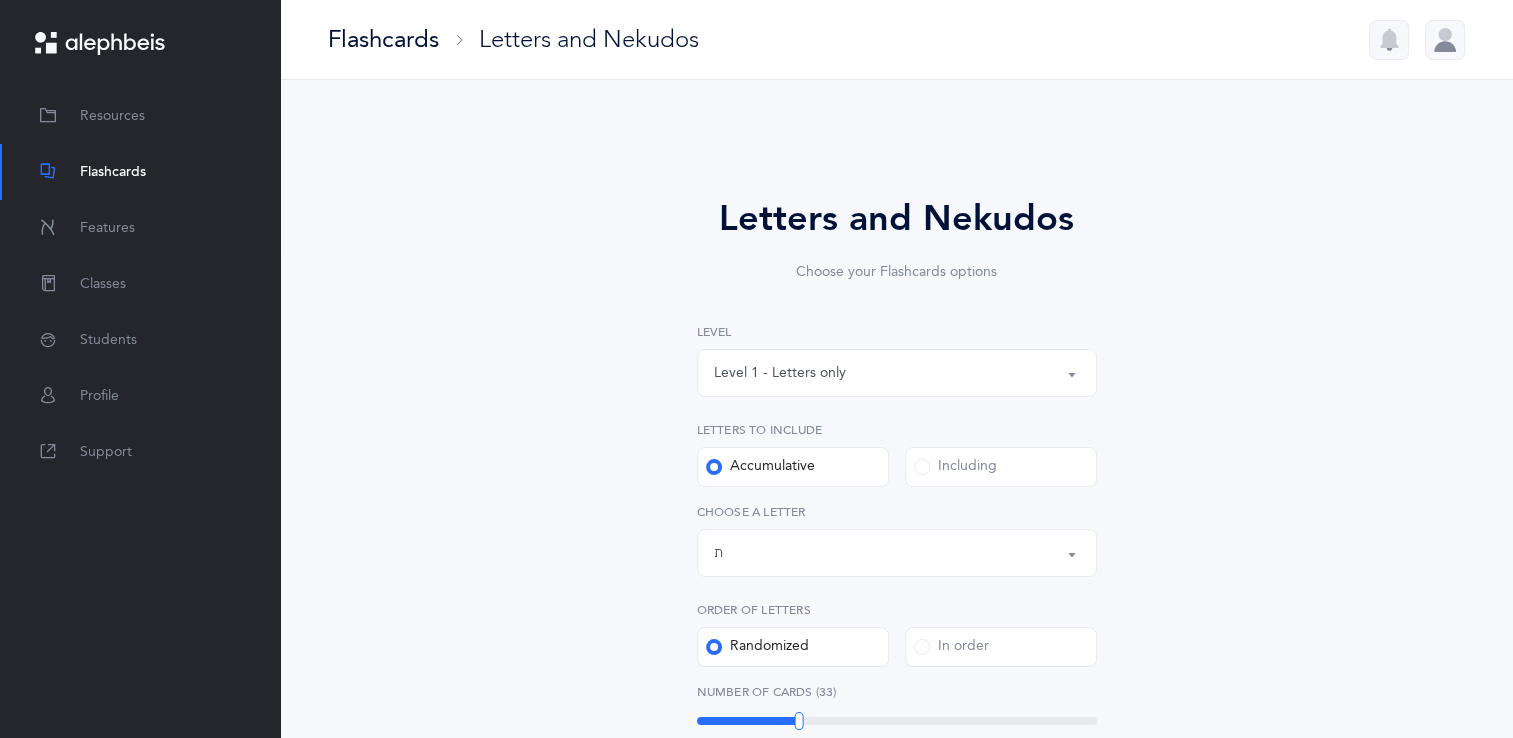 click on "Level 1 - Letters only" at bounding box center [897, 373] 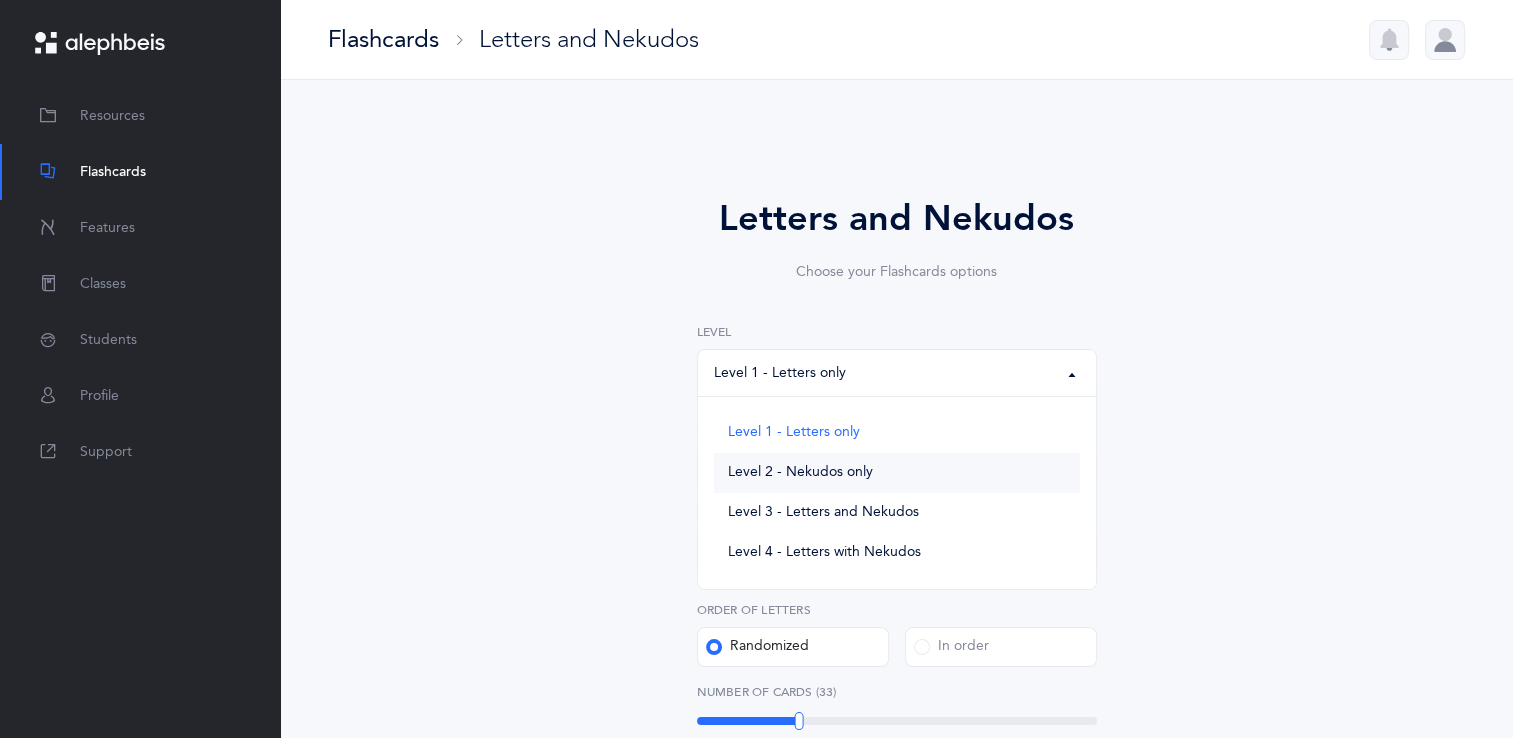 click on "Level 2 - Nekudos only" at bounding box center [897, 473] 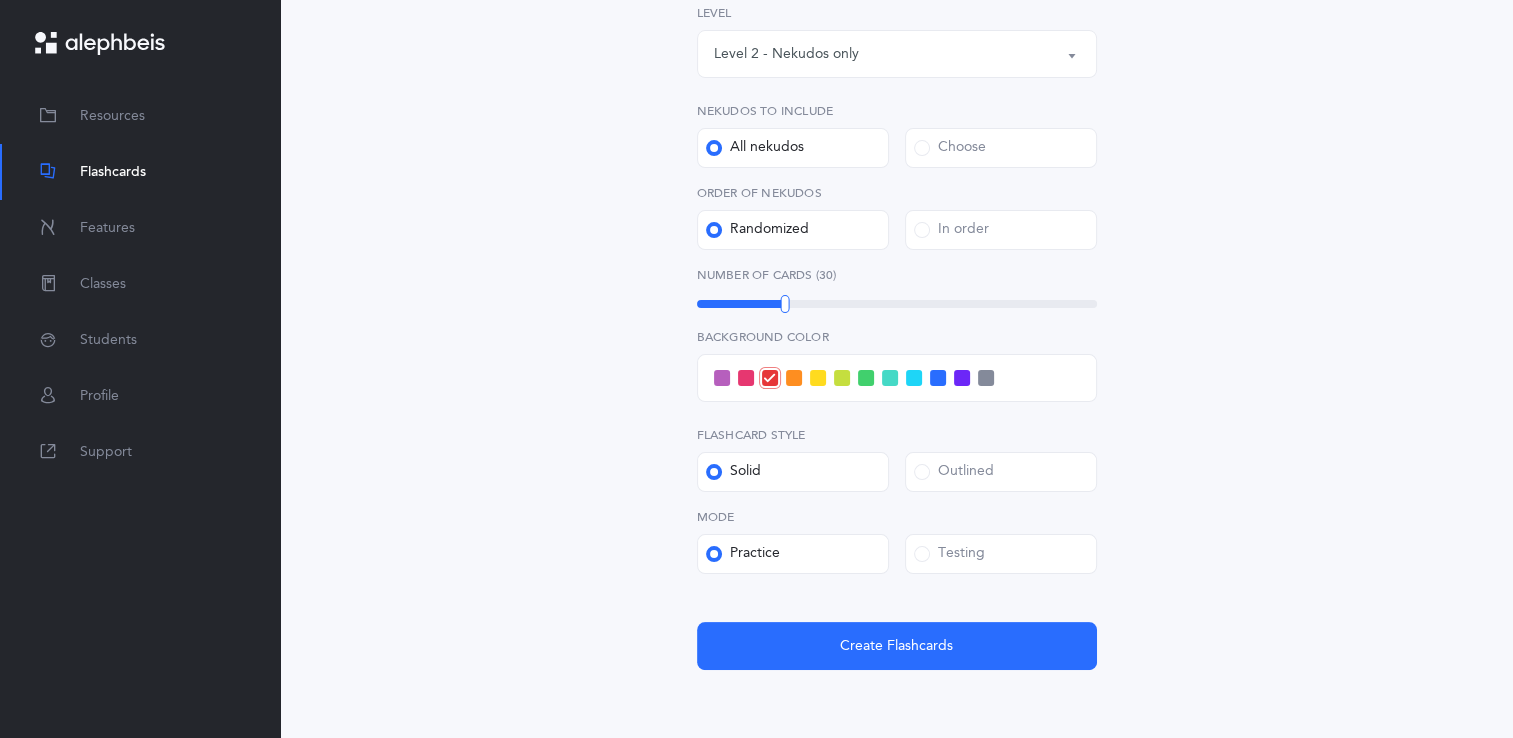 scroll, scrollTop: 320, scrollLeft: 0, axis: vertical 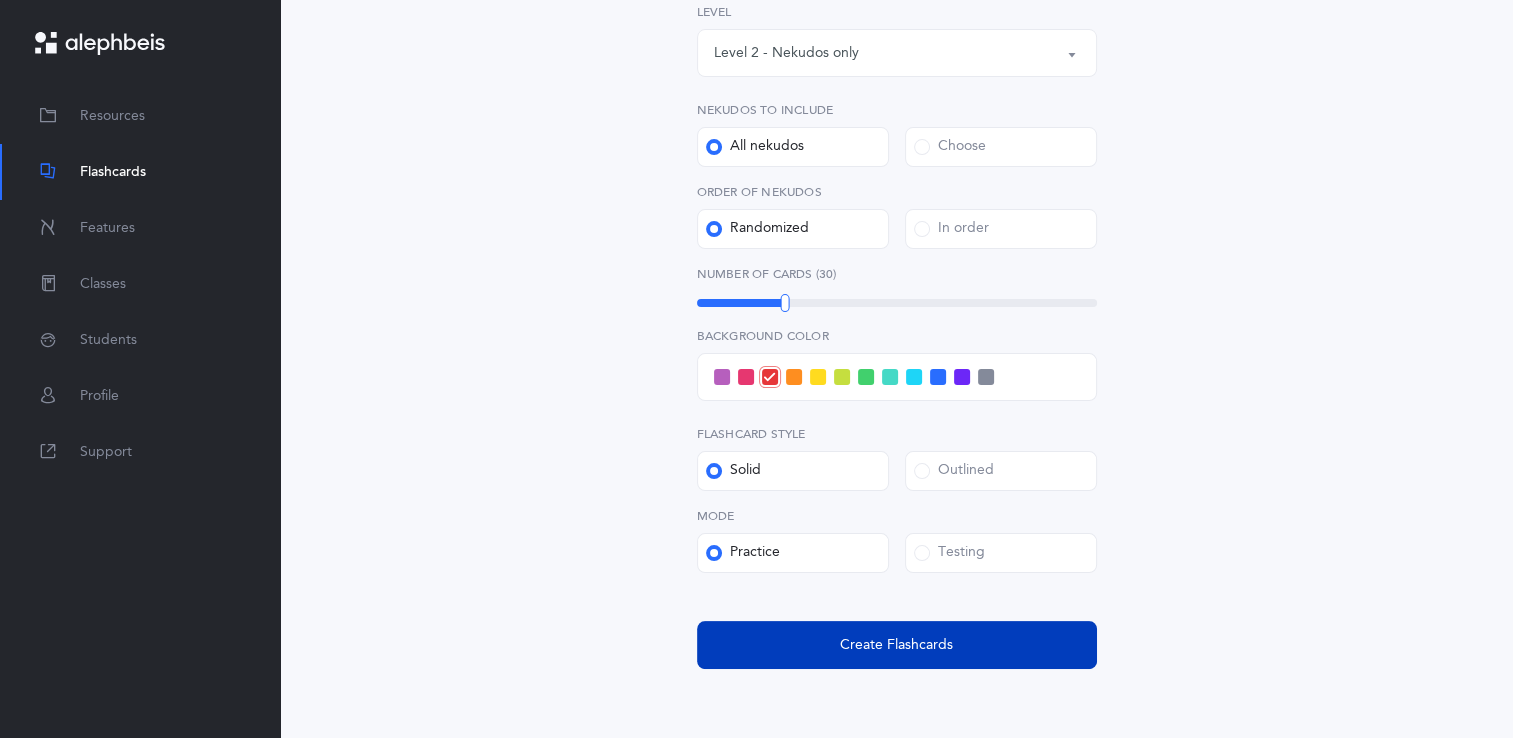 click on "Create Flashcards" at bounding box center (897, 645) 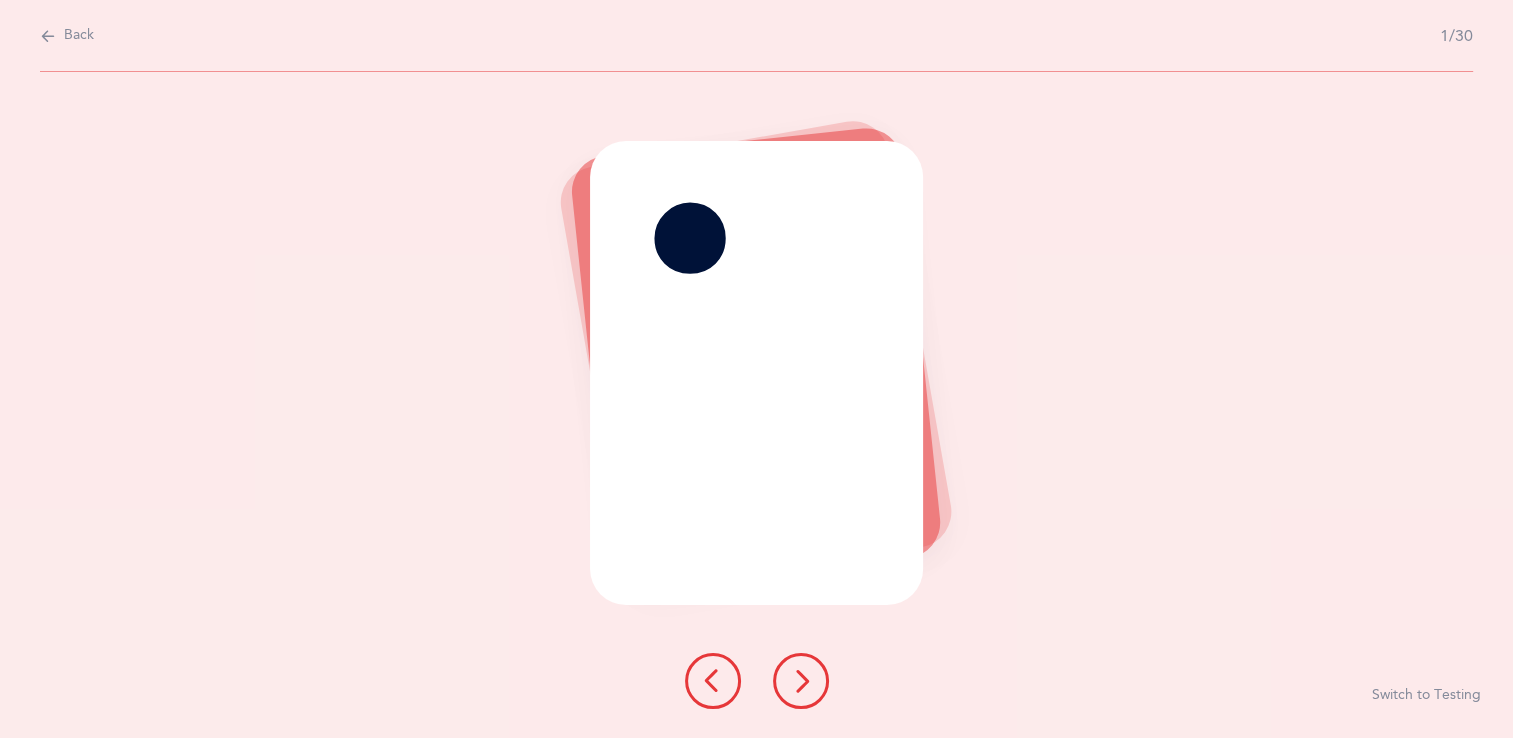 scroll, scrollTop: 0, scrollLeft: 0, axis: both 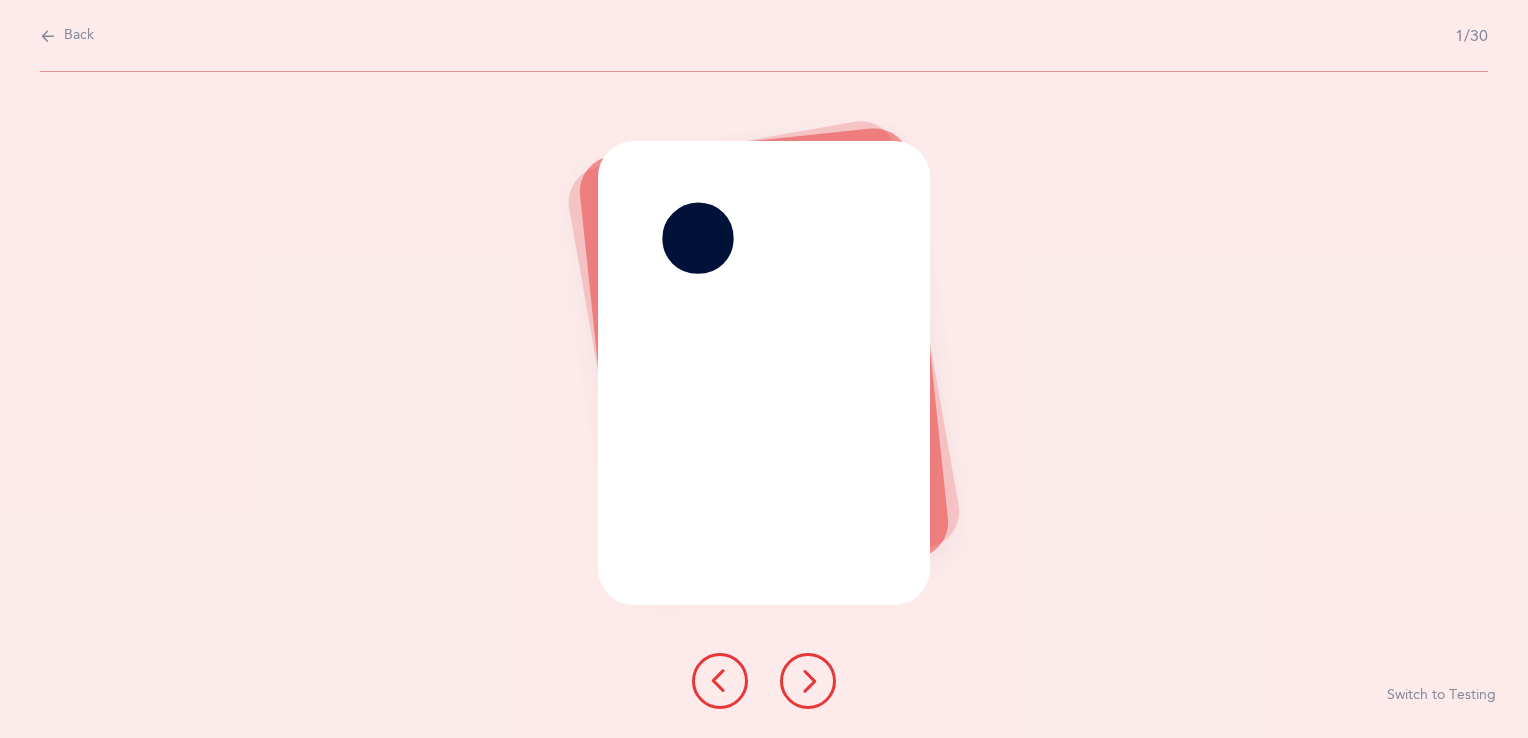 click at bounding box center (808, 681) 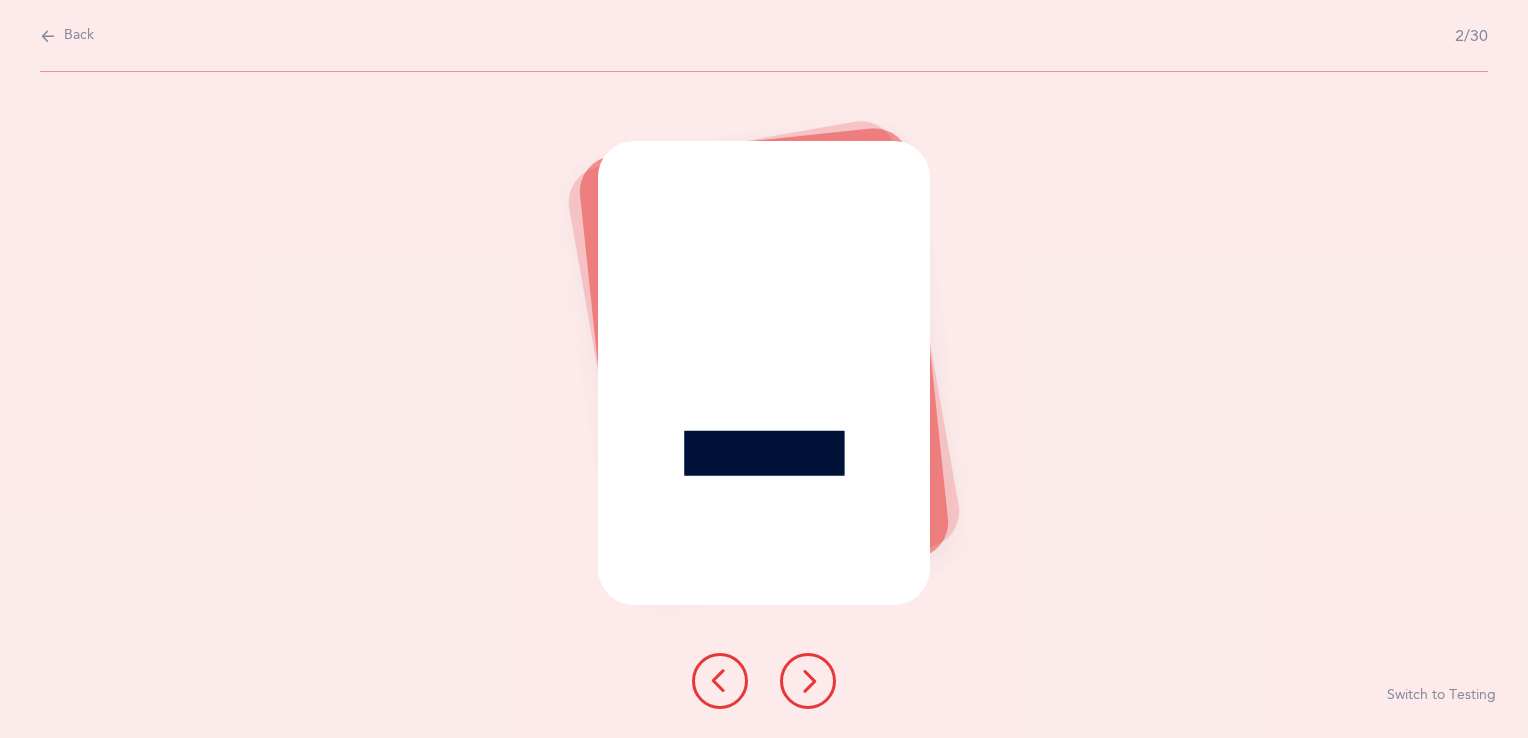 click at bounding box center (808, 681) 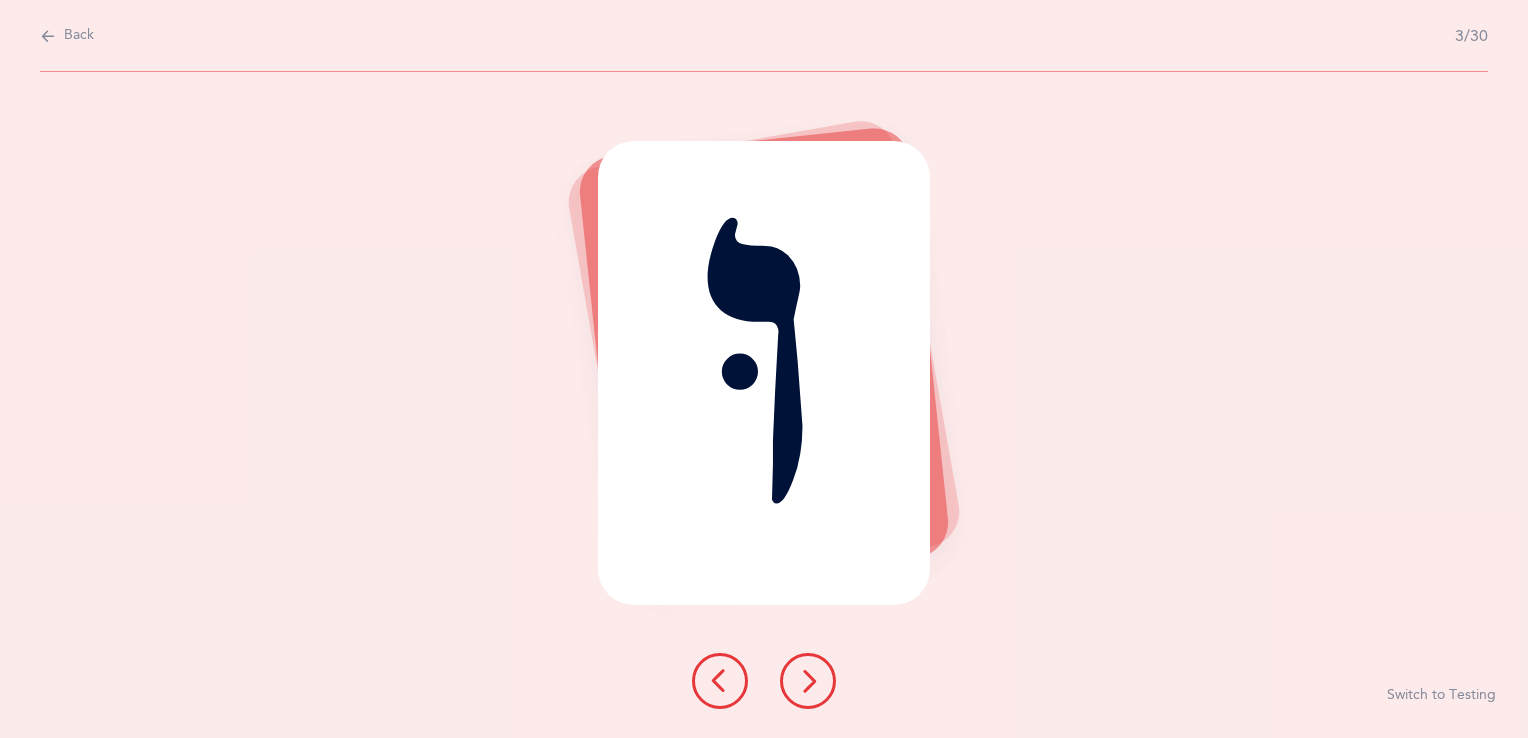 click at bounding box center (808, 681) 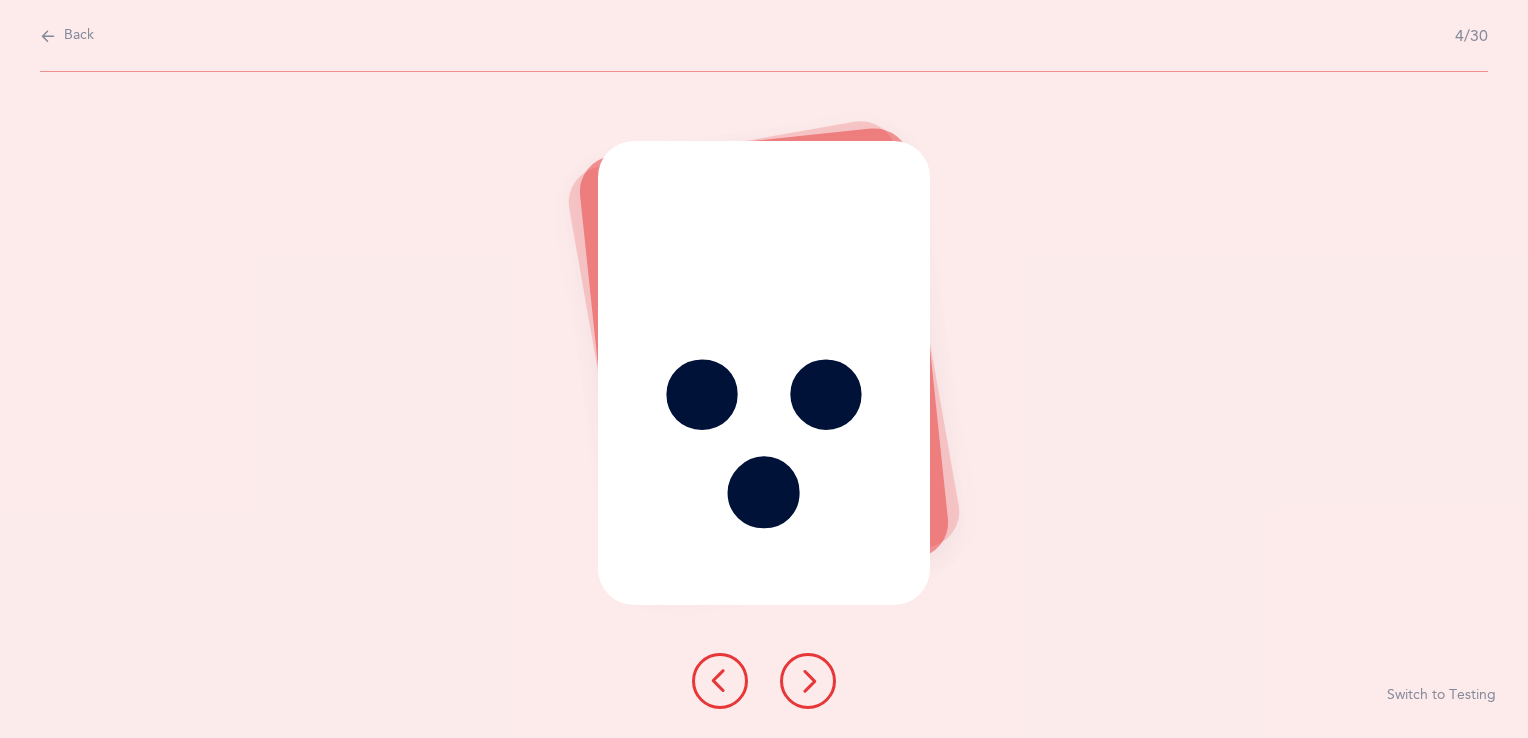 click on "Back" at bounding box center (67, 36) 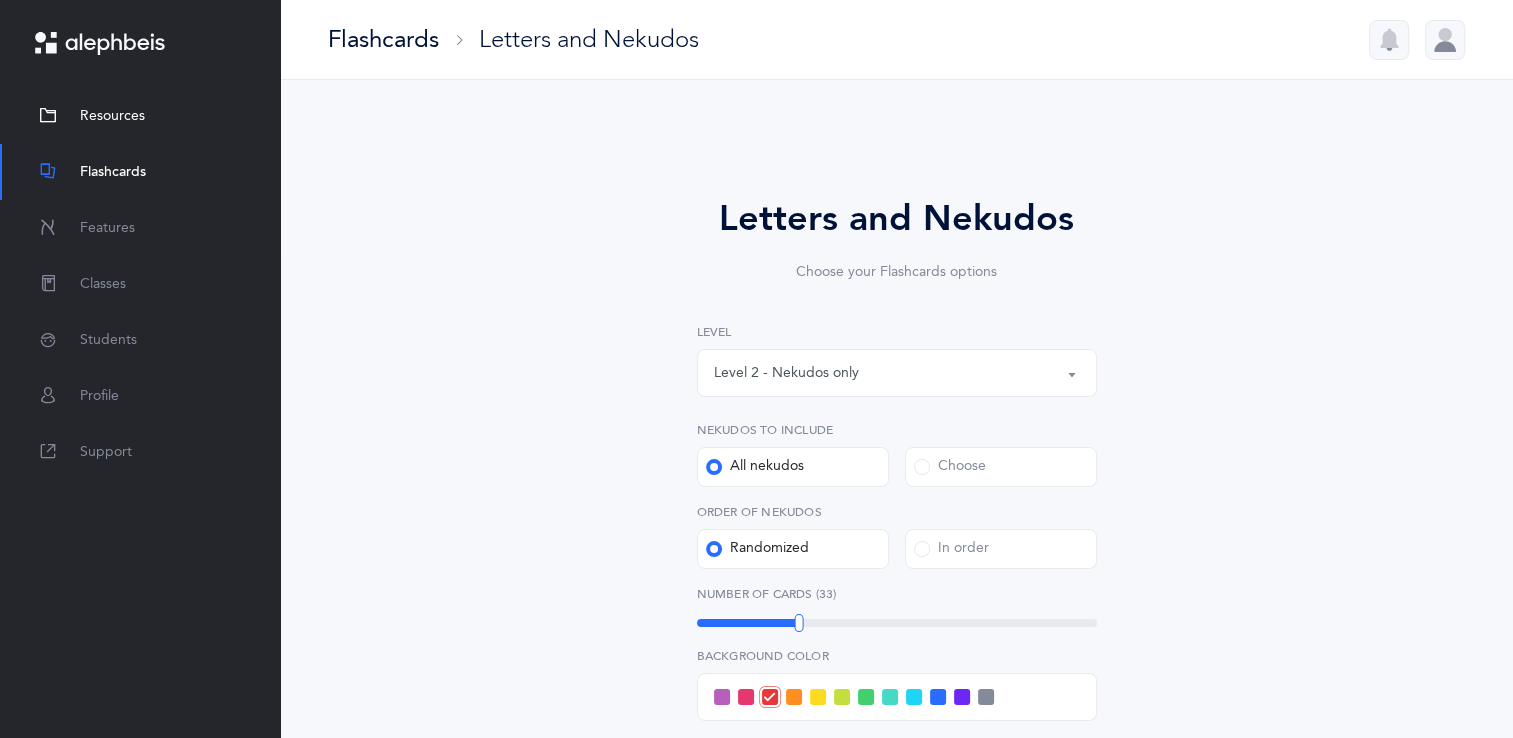 click on "Resources" at bounding box center [140, 116] 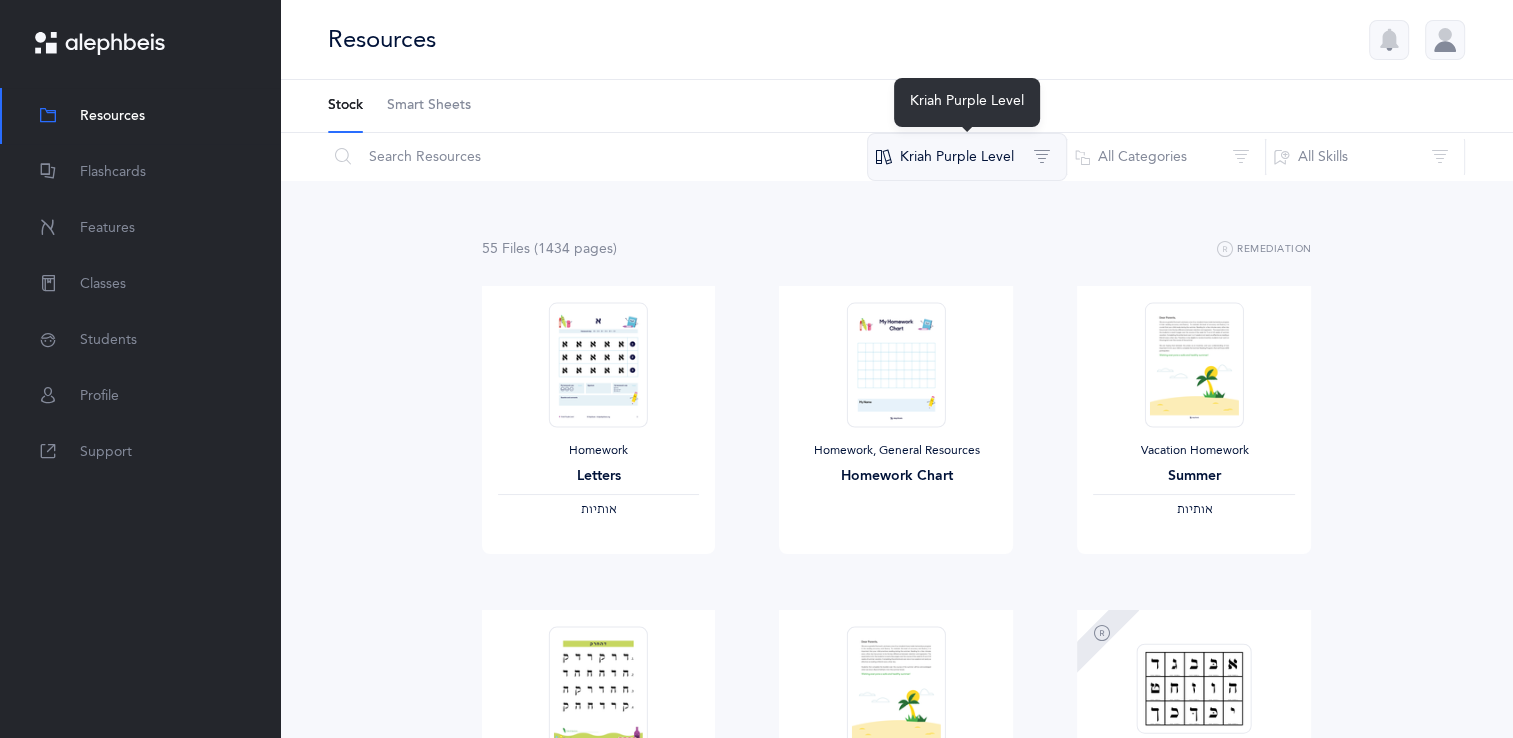 click on "Kriah Purple Level" at bounding box center (967, 157) 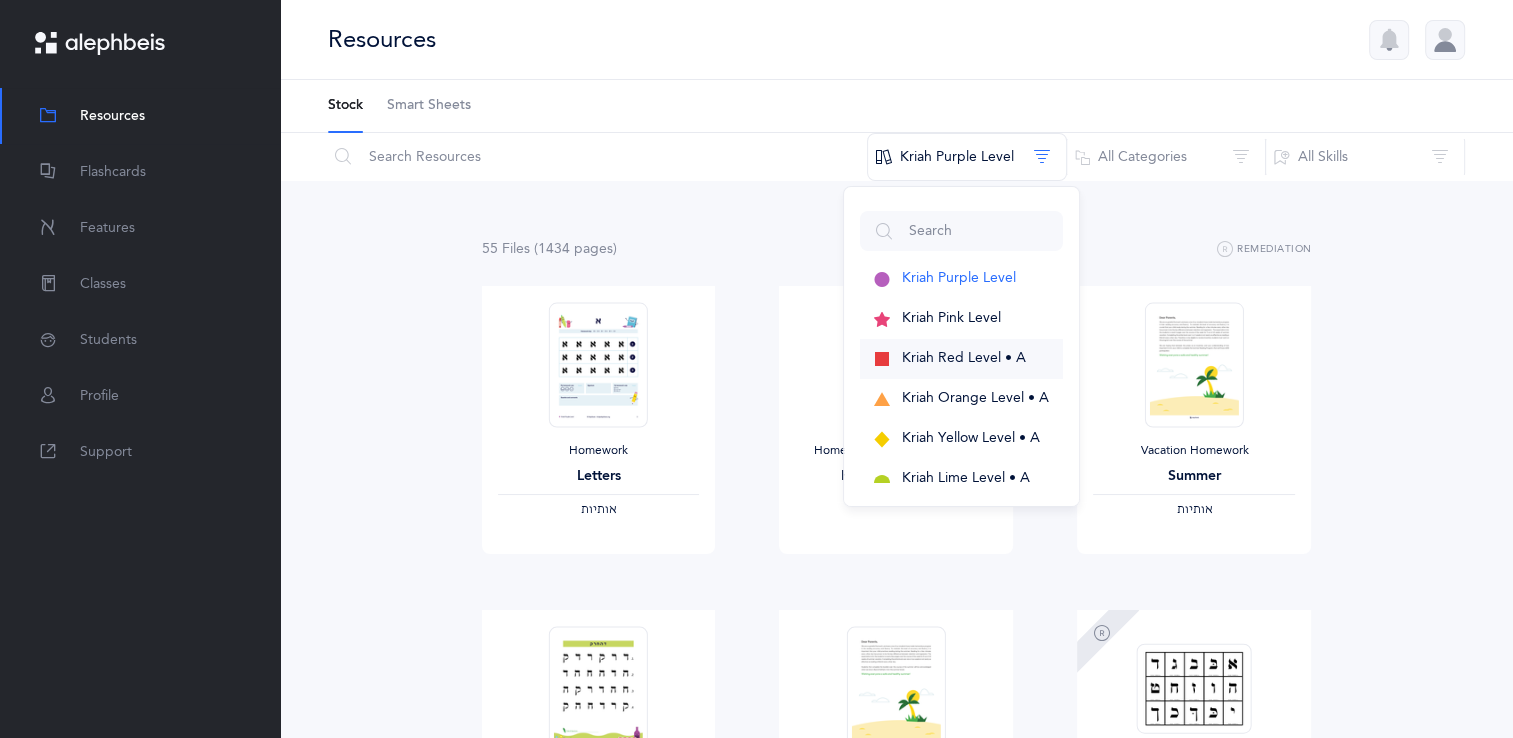 click on "Kriah Red Level • A" at bounding box center (959, 278) 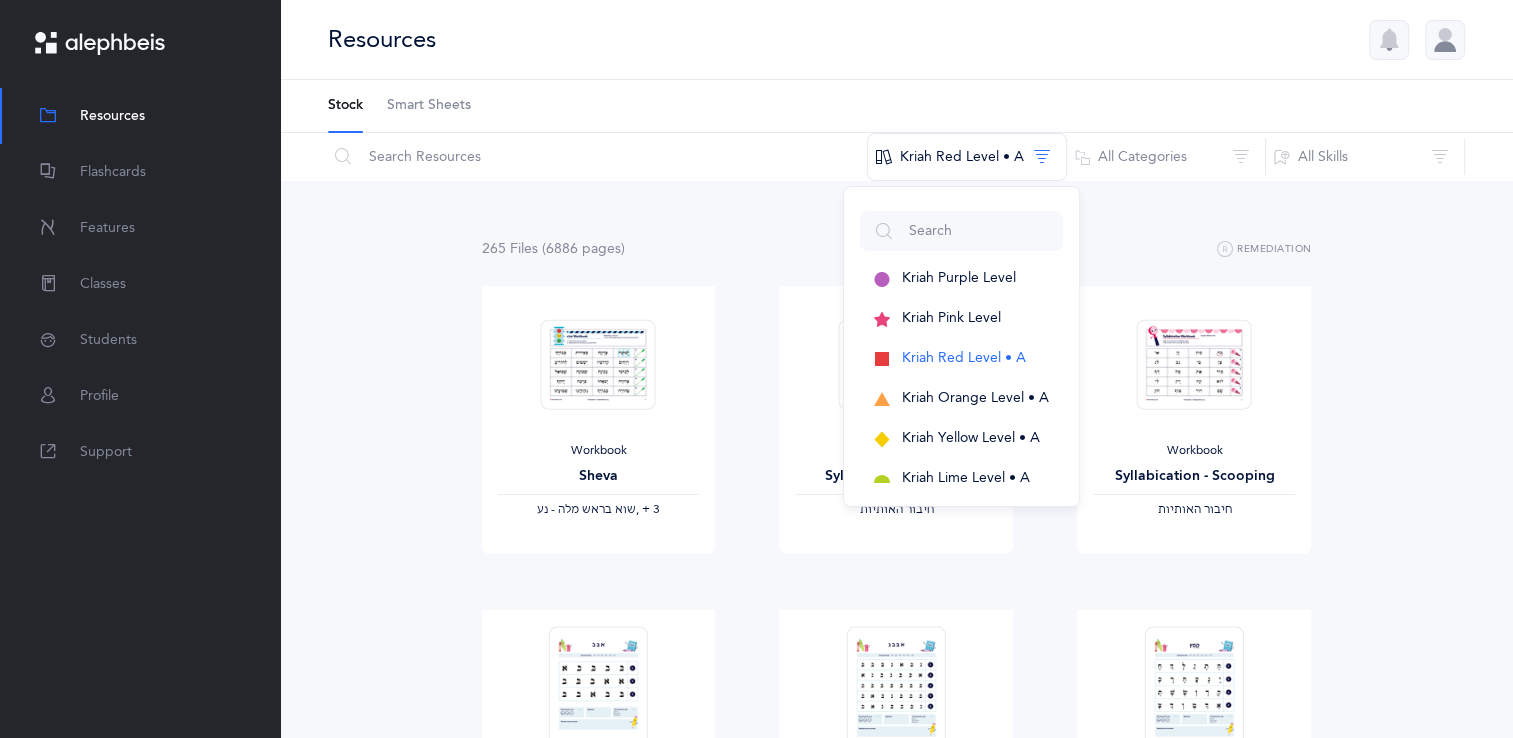 click on "265
File s
(6886 page s )
Remediation
Workbook
Sheva
‫שוא בראש מלה - נע‬ ‪, + 3‬   View       Workbook
Syllabication - Houses
‫חיבור האותיות‬   View       Workbook
Syllabication - Scooping
‫חיבור האותיות‬   View       Homework
L1 - Letters (K)
‫אותיות‬   View       Homework
L1 - Letters (1st)
‫אותיות‬   View       Homework
L2 - Nekudos (1st)
‫אותיות, נקודות‬   View       Homework
L3 - Open Words (K)
View       Homework" at bounding box center [896, 1605] 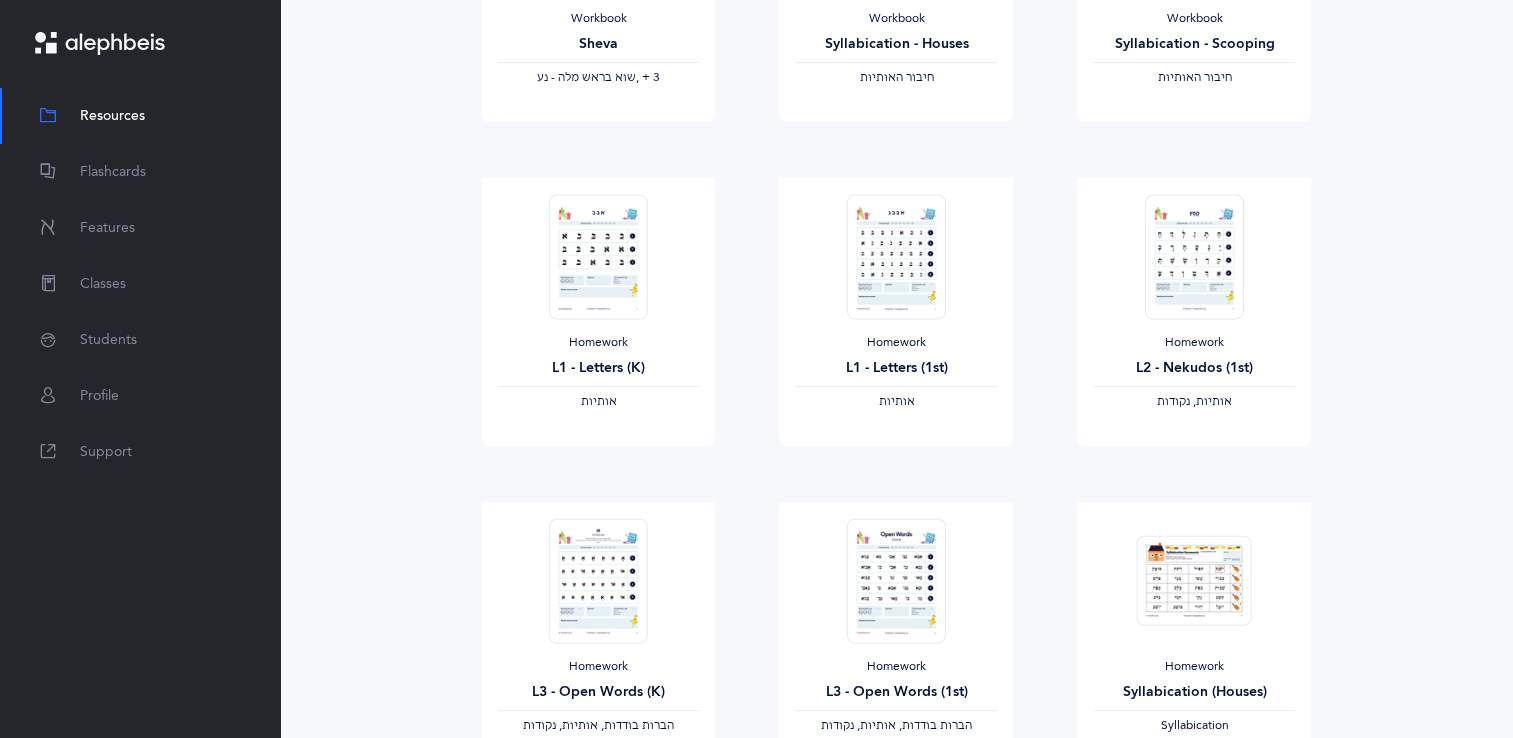 scroll, scrollTop: 432, scrollLeft: 0, axis: vertical 